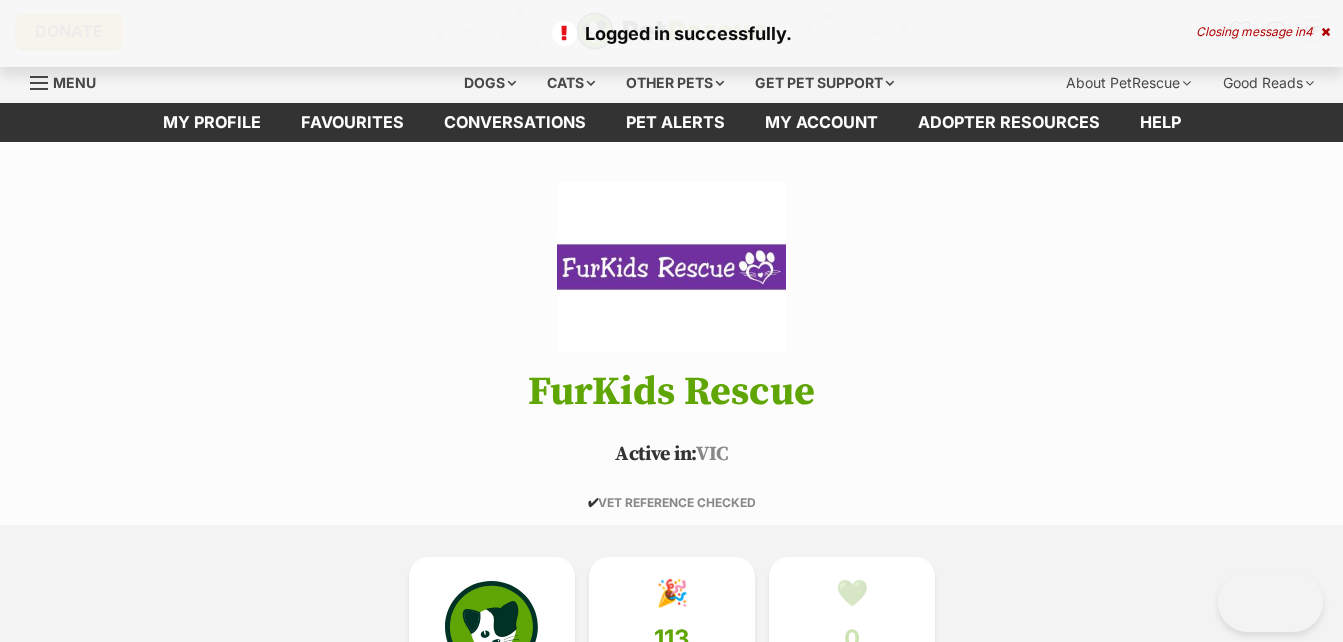 scroll, scrollTop: 0, scrollLeft: 0, axis: both 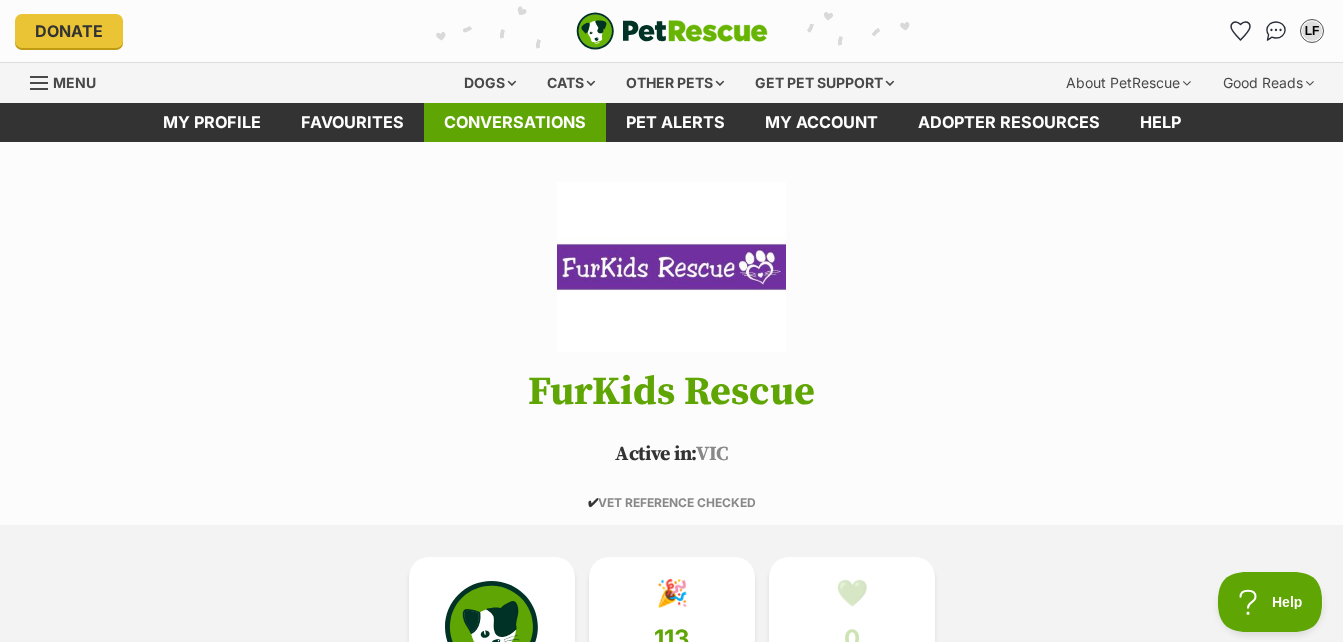 click on "Conversations" at bounding box center (515, 122) 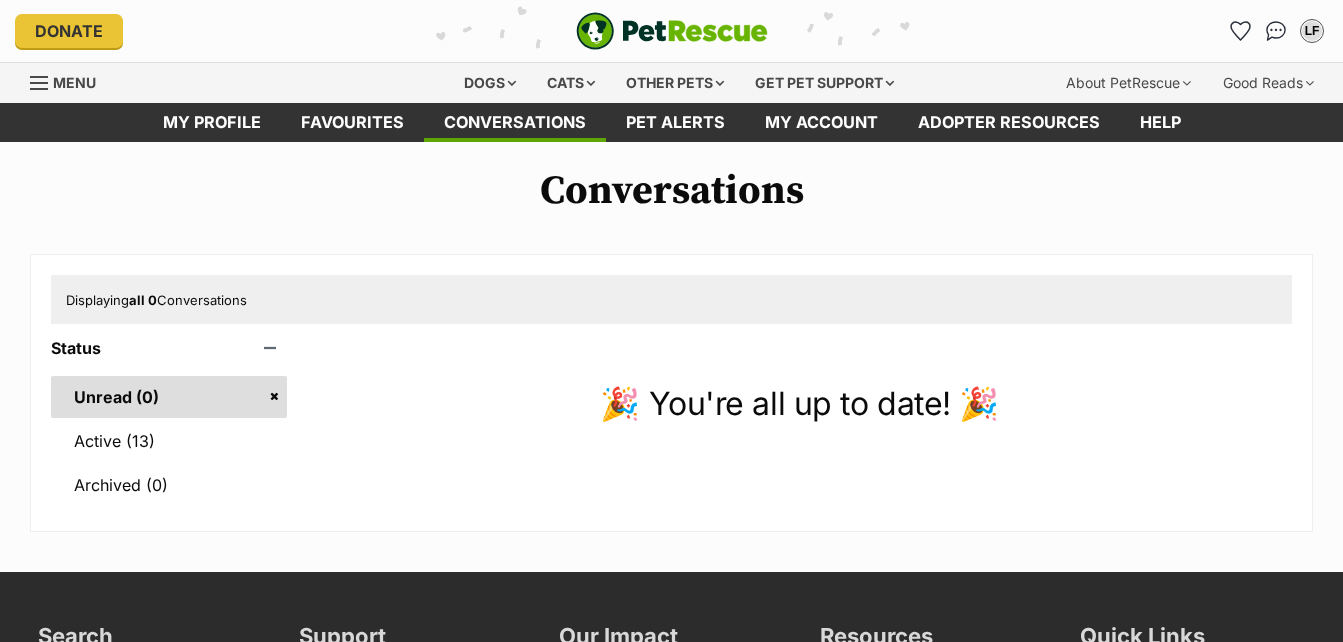 scroll, scrollTop: 0, scrollLeft: 0, axis: both 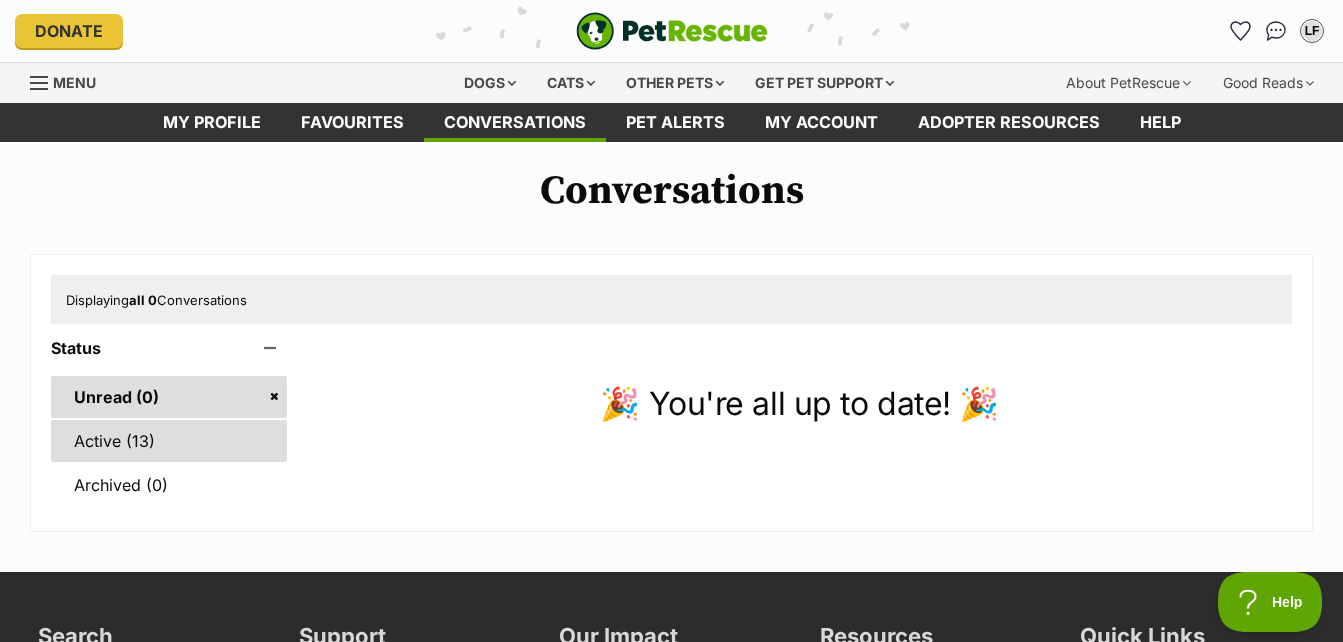 click on "Active (13)" at bounding box center (169, 441) 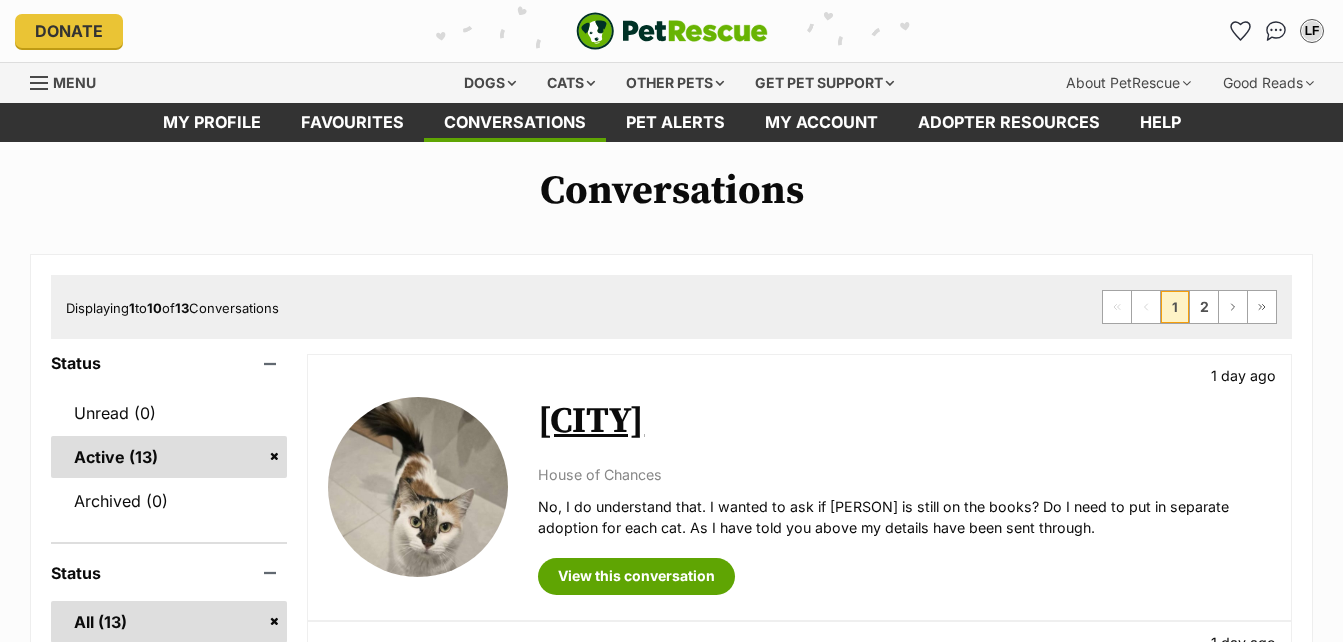 scroll, scrollTop: 0, scrollLeft: 0, axis: both 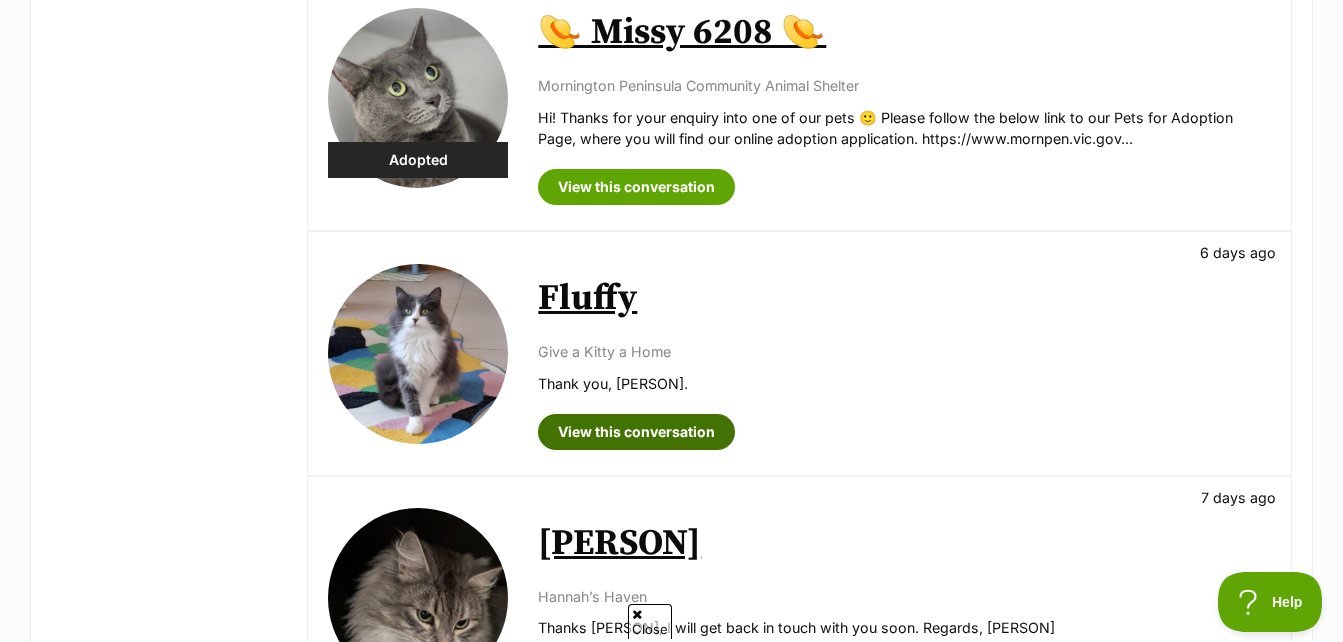 click on "View this conversation" at bounding box center (636, 432) 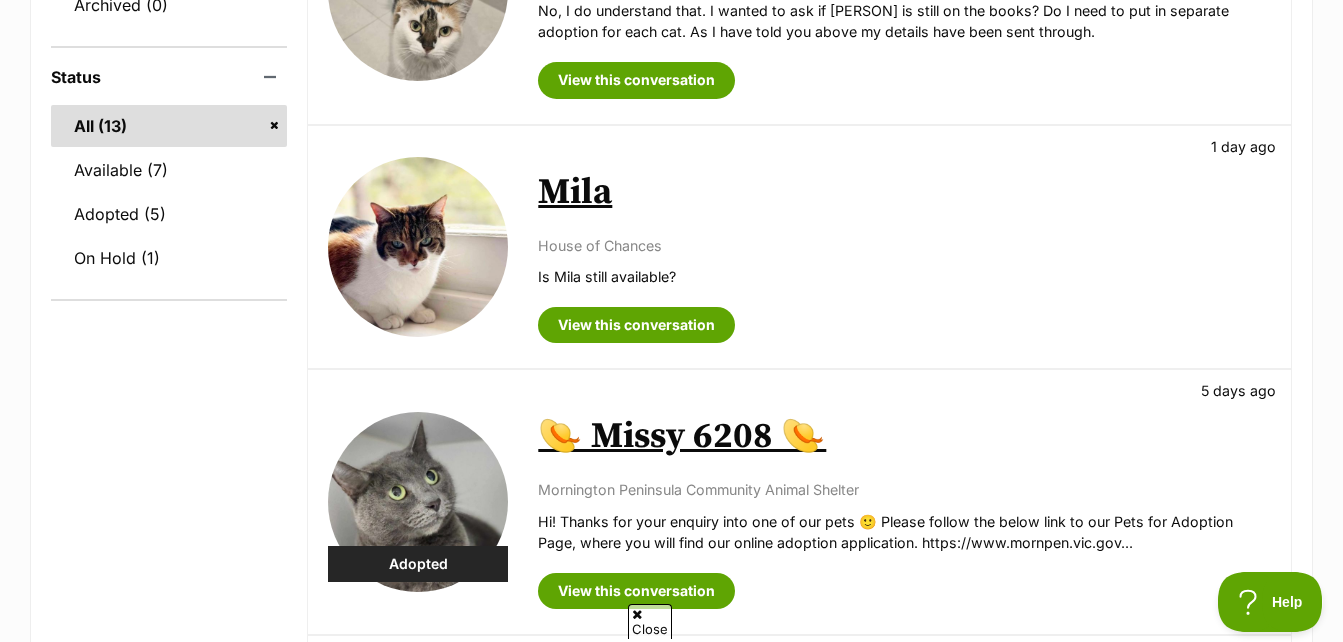 scroll, scrollTop: 400, scrollLeft: 0, axis: vertical 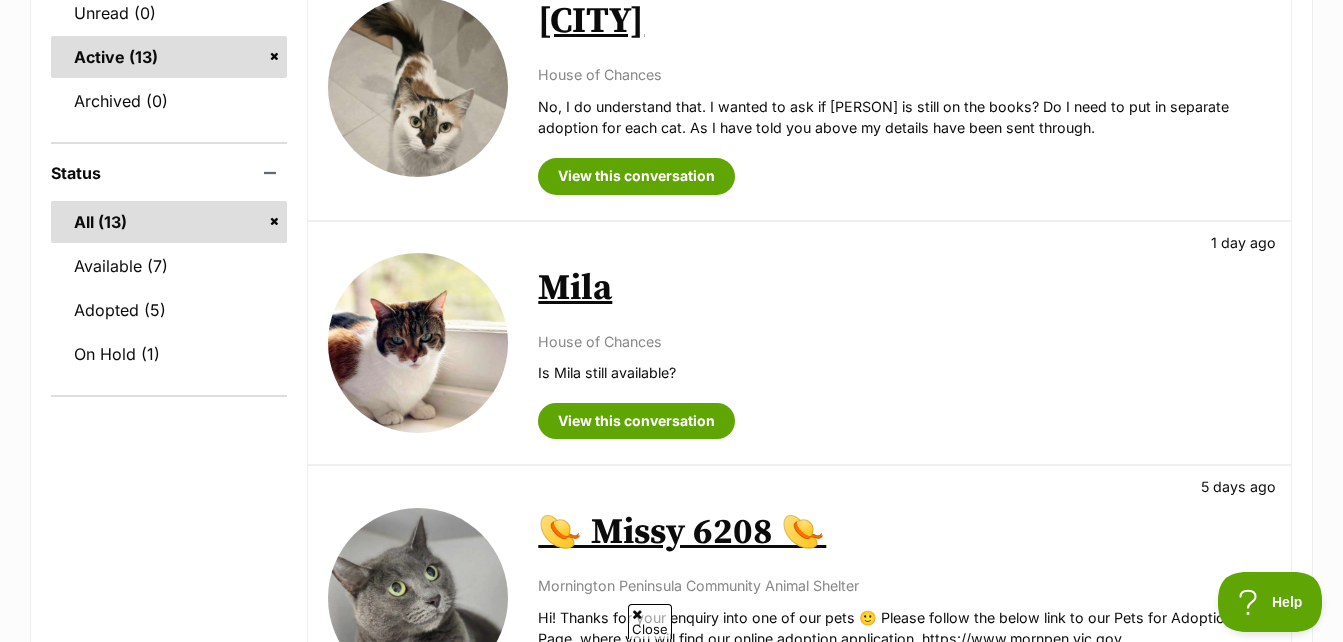 click on "Mila" at bounding box center [575, 288] 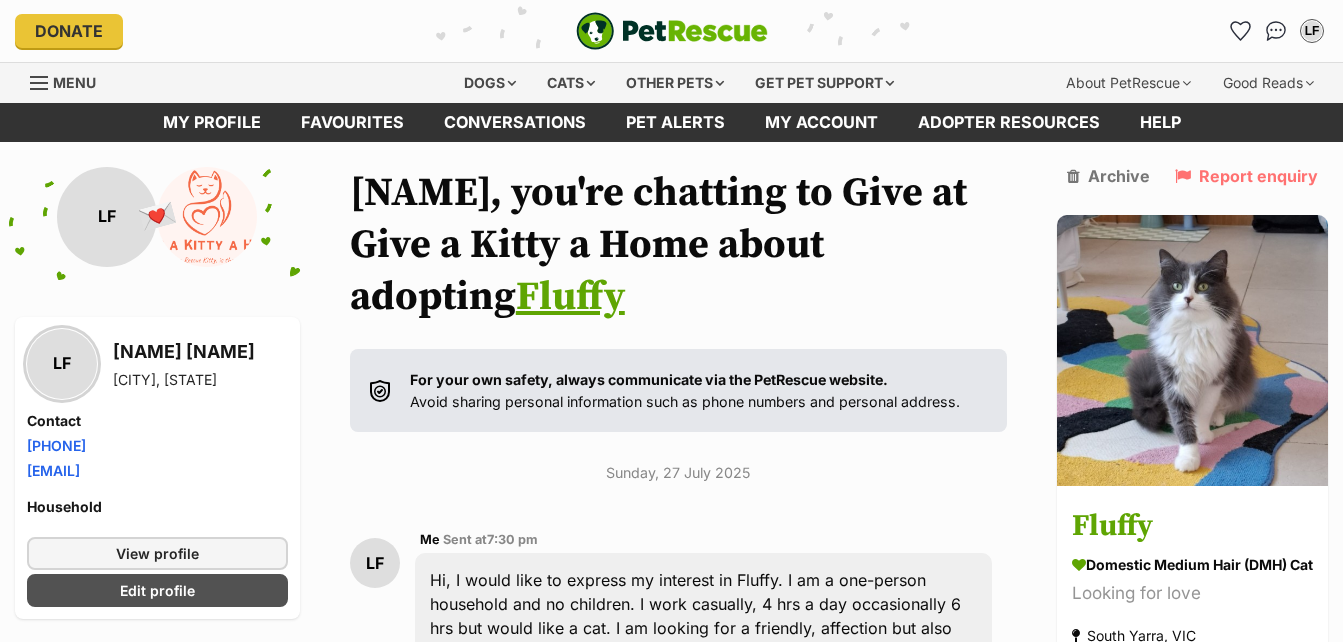 scroll, scrollTop: 10, scrollLeft: 0, axis: vertical 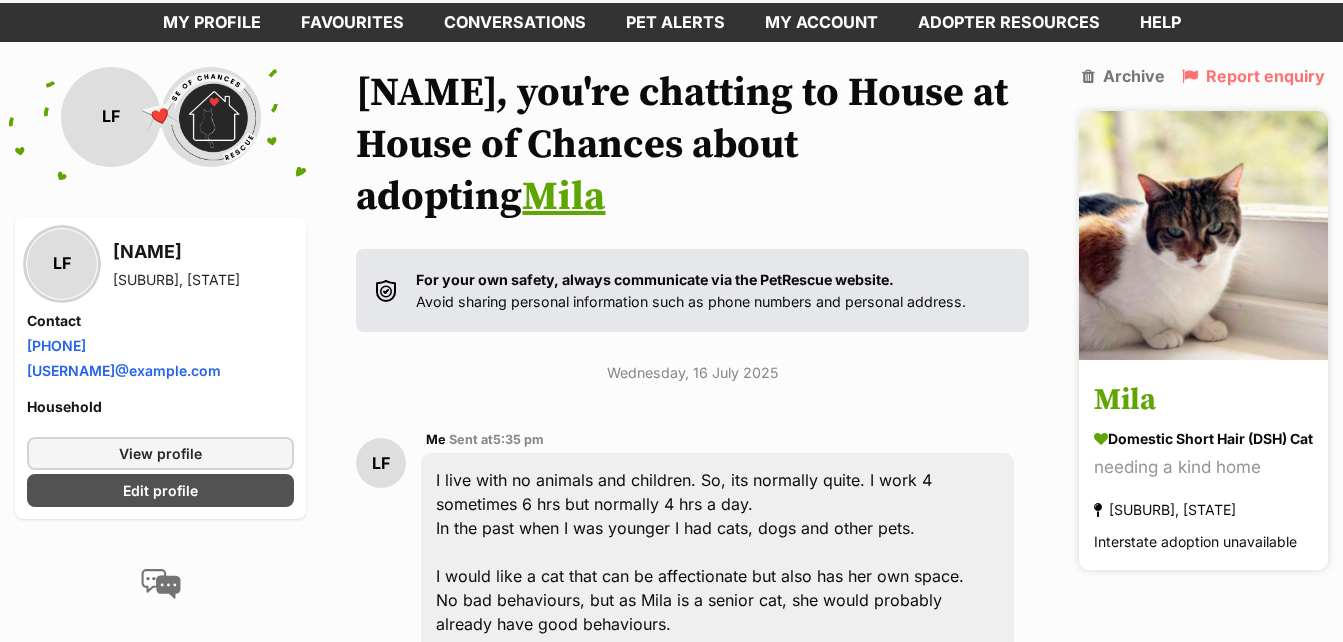 click on "Mila" at bounding box center (1203, 400) 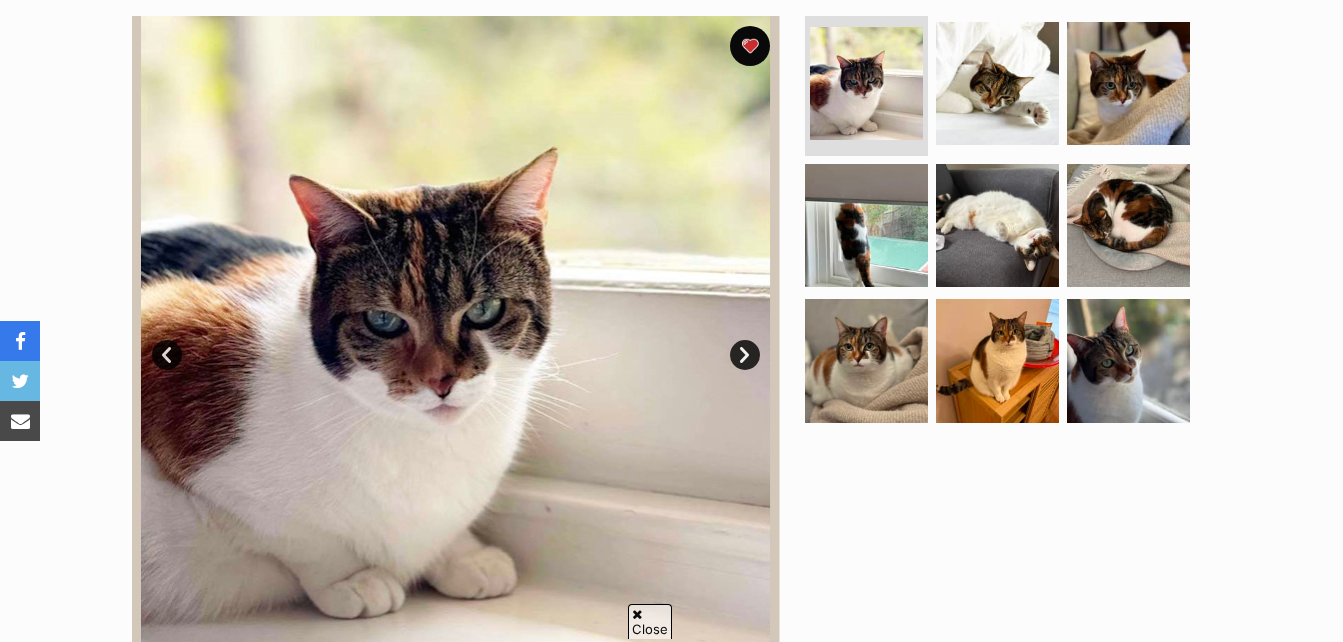 scroll, scrollTop: 400, scrollLeft: 0, axis: vertical 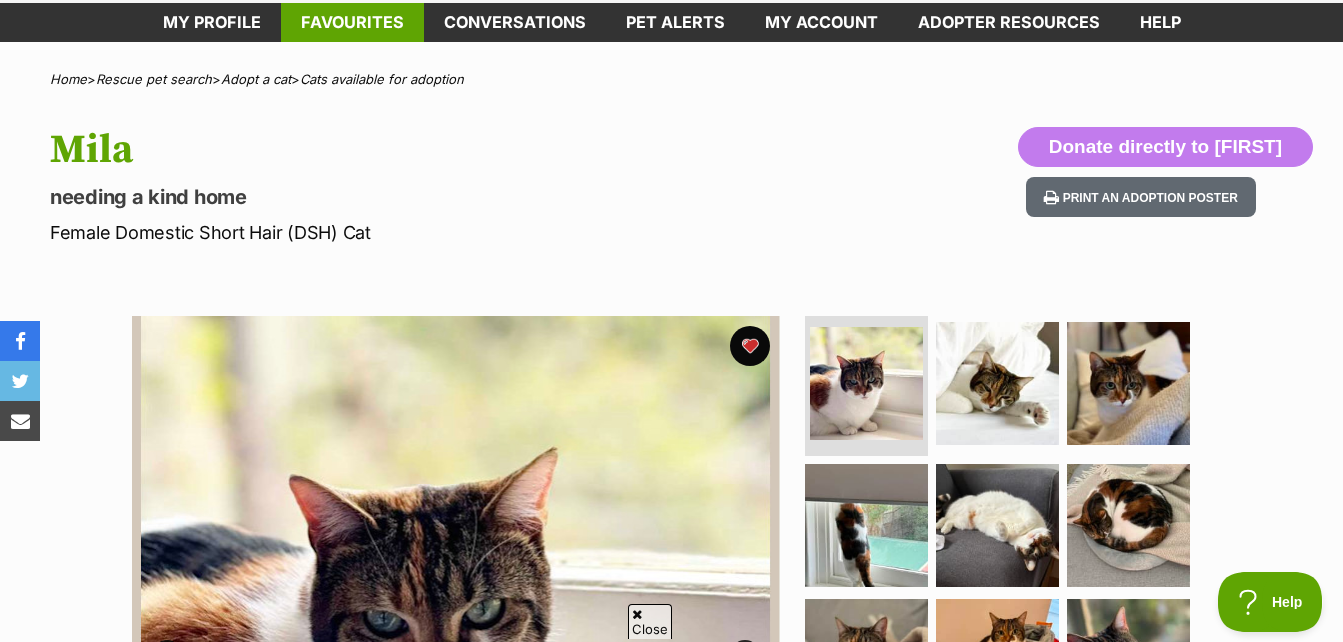 click on "Favourites" at bounding box center (352, 22) 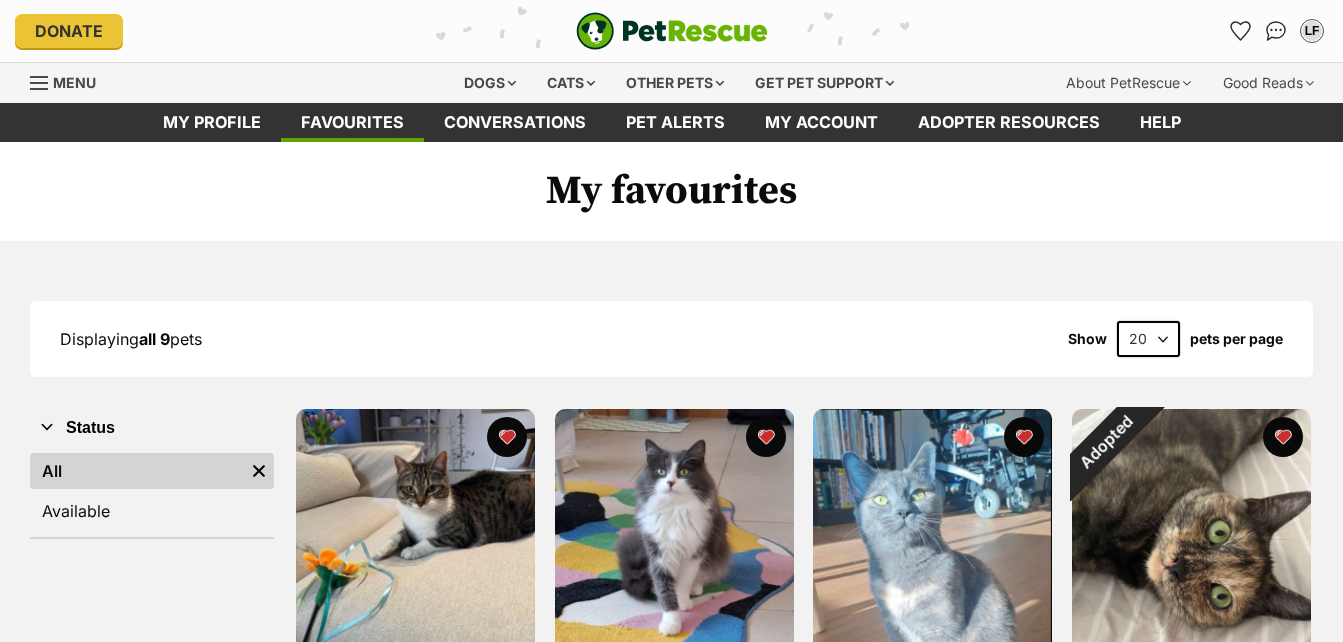 scroll, scrollTop: 0, scrollLeft: 0, axis: both 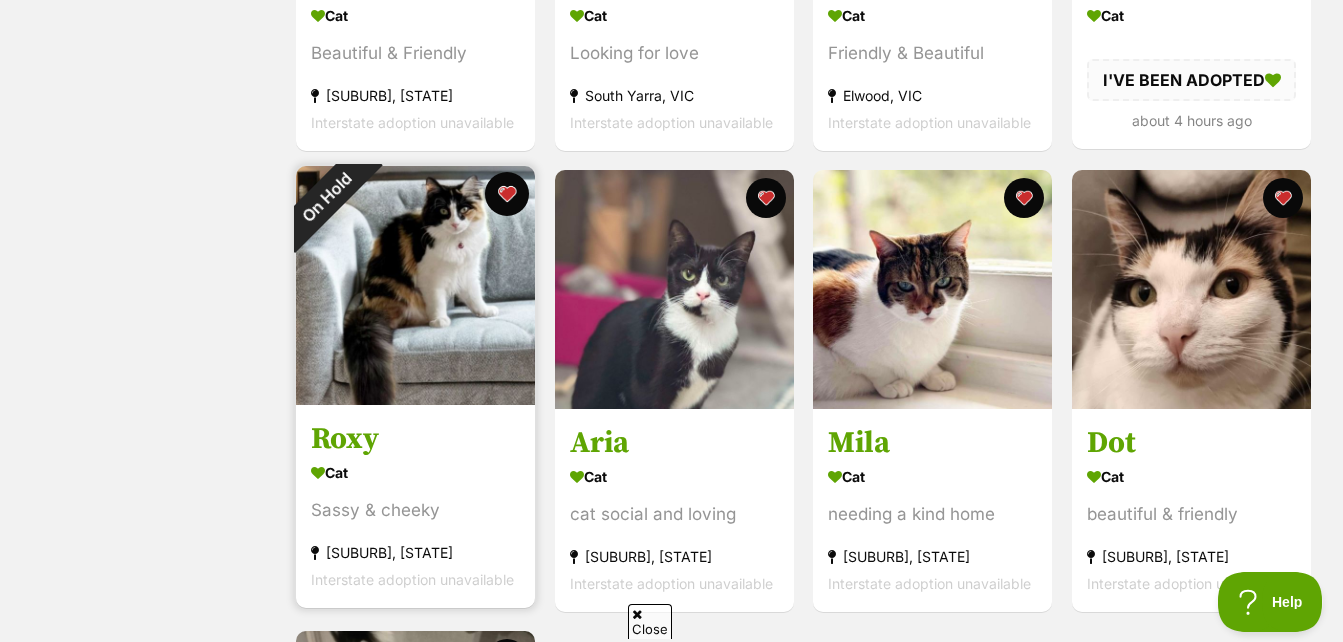 click at bounding box center [508, 194] 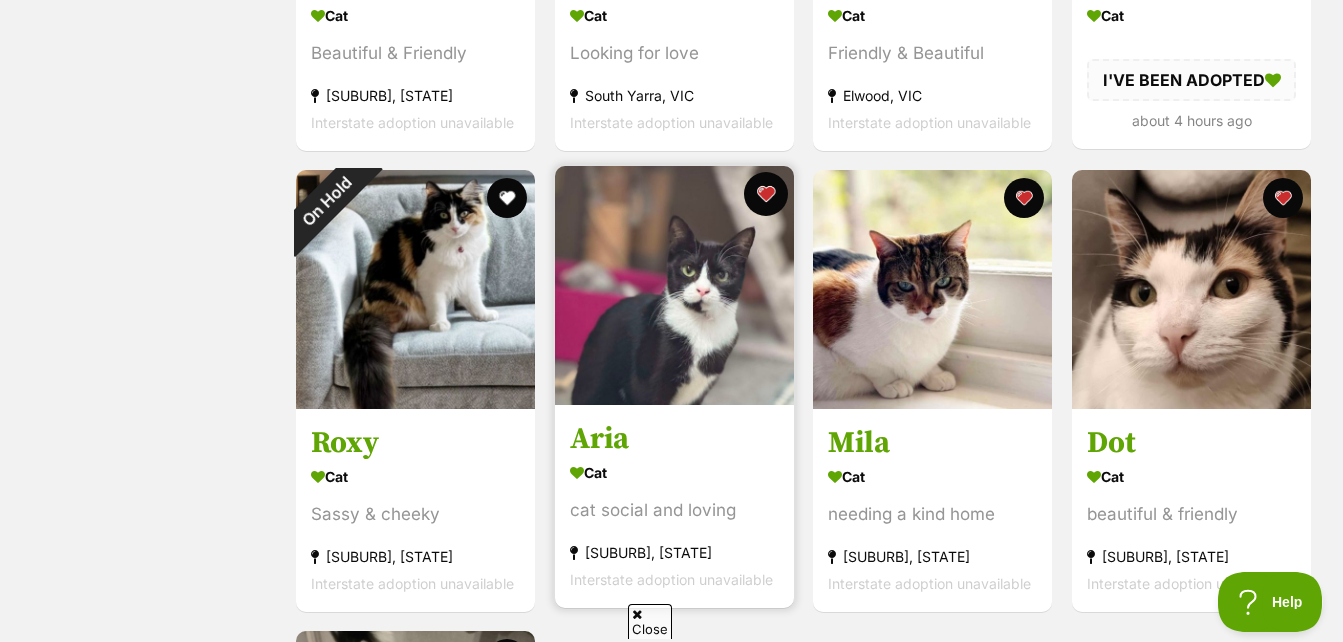 drag, startPoint x: 761, startPoint y: 192, endPoint x: 820, endPoint y: 189, distance: 59.07622 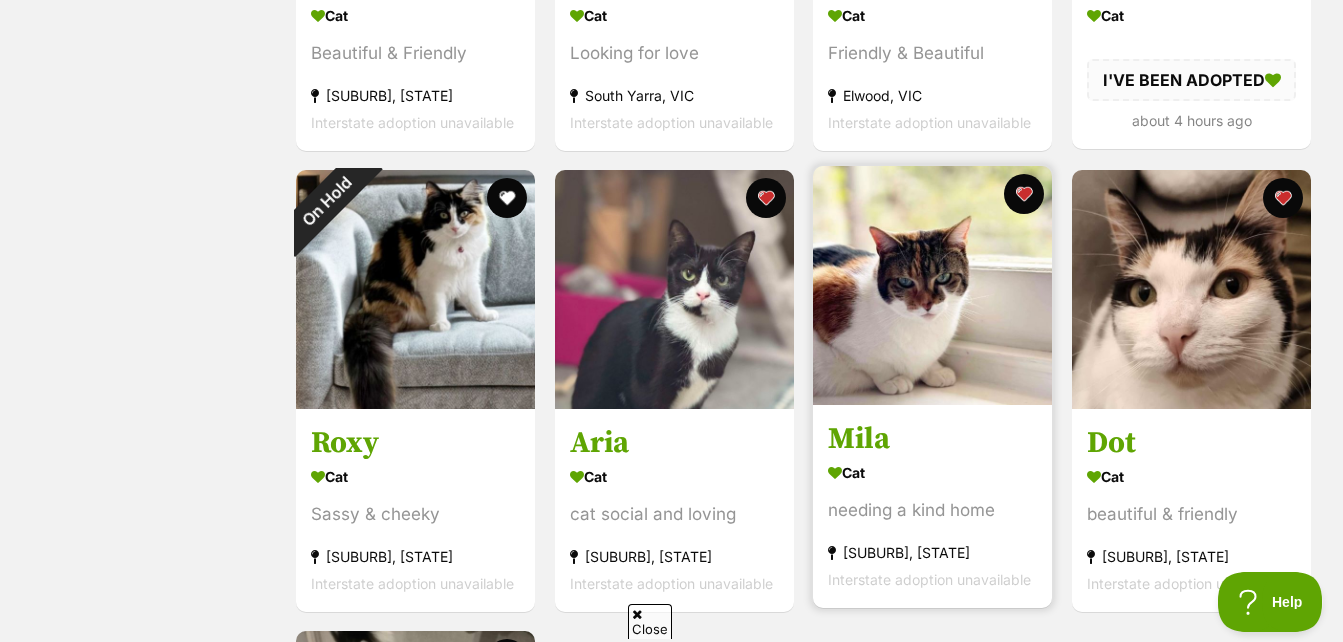 click at bounding box center (766, 198) 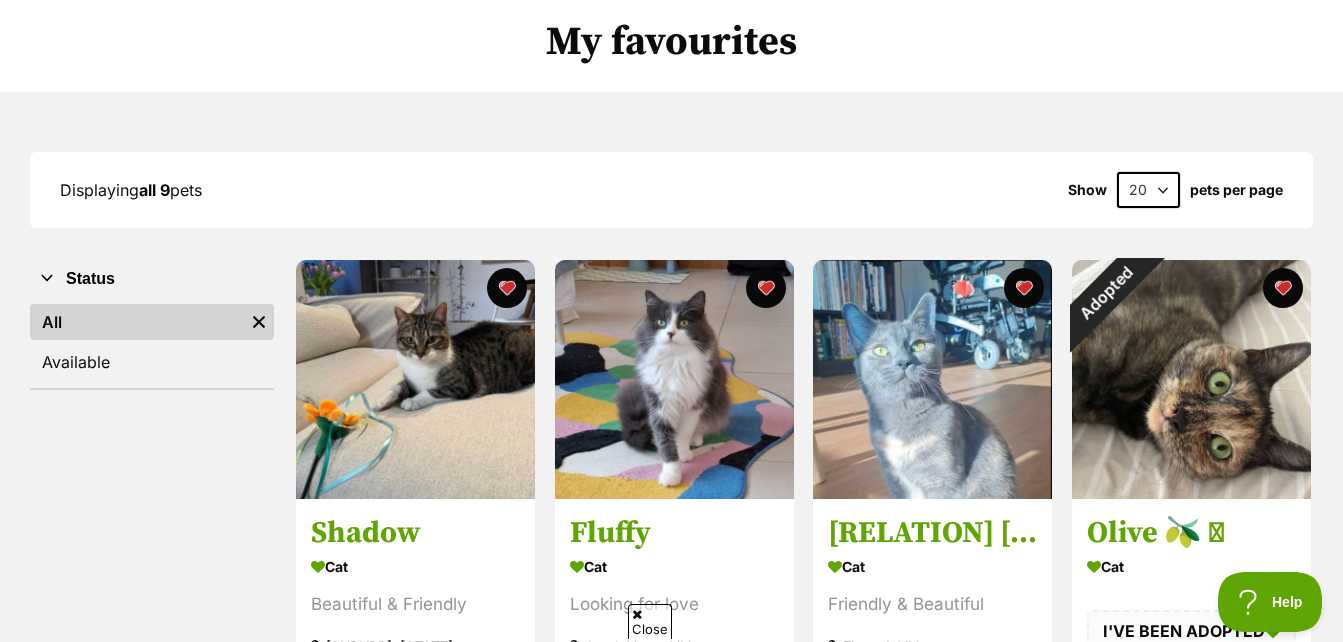 scroll, scrollTop: 0, scrollLeft: 0, axis: both 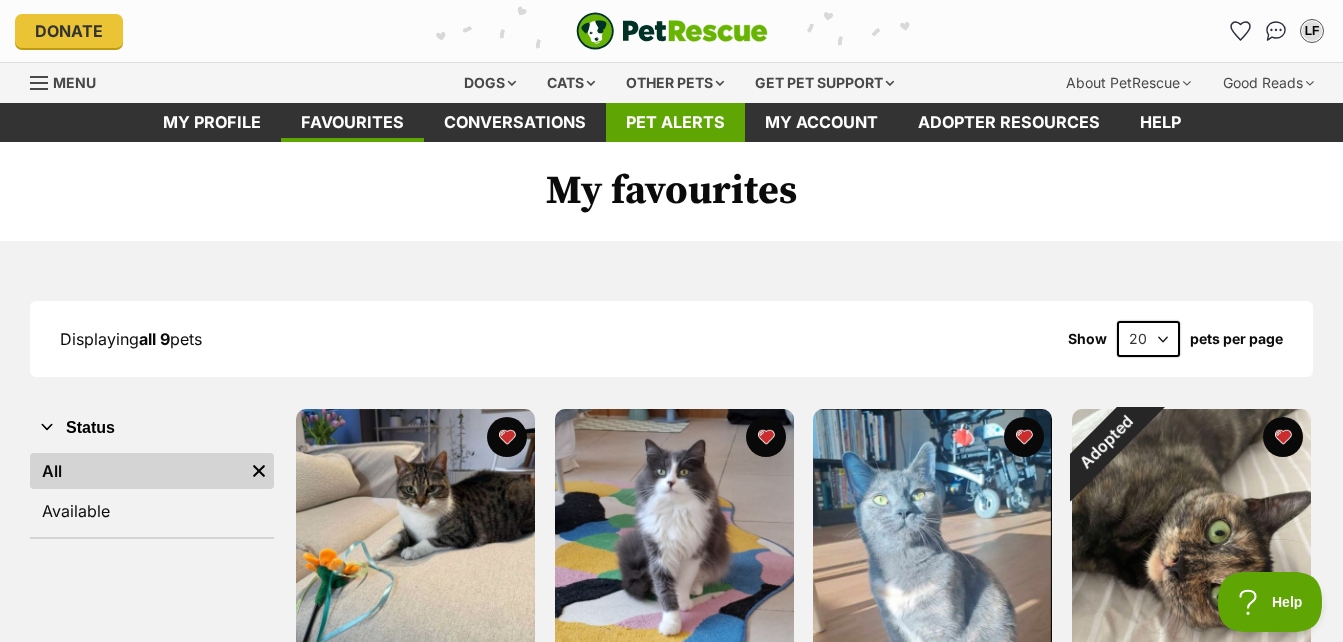 click on "Pet alerts" at bounding box center [675, 122] 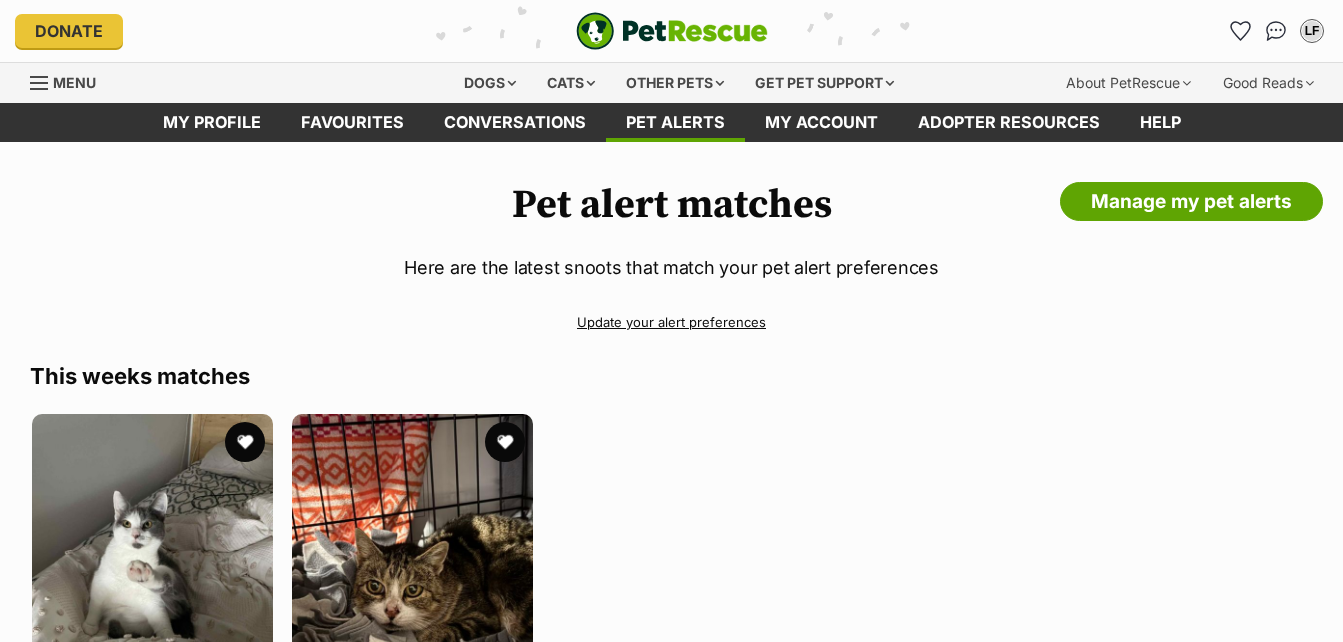 scroll, scrollTop: 0, scrollLeft: 0, axis: both 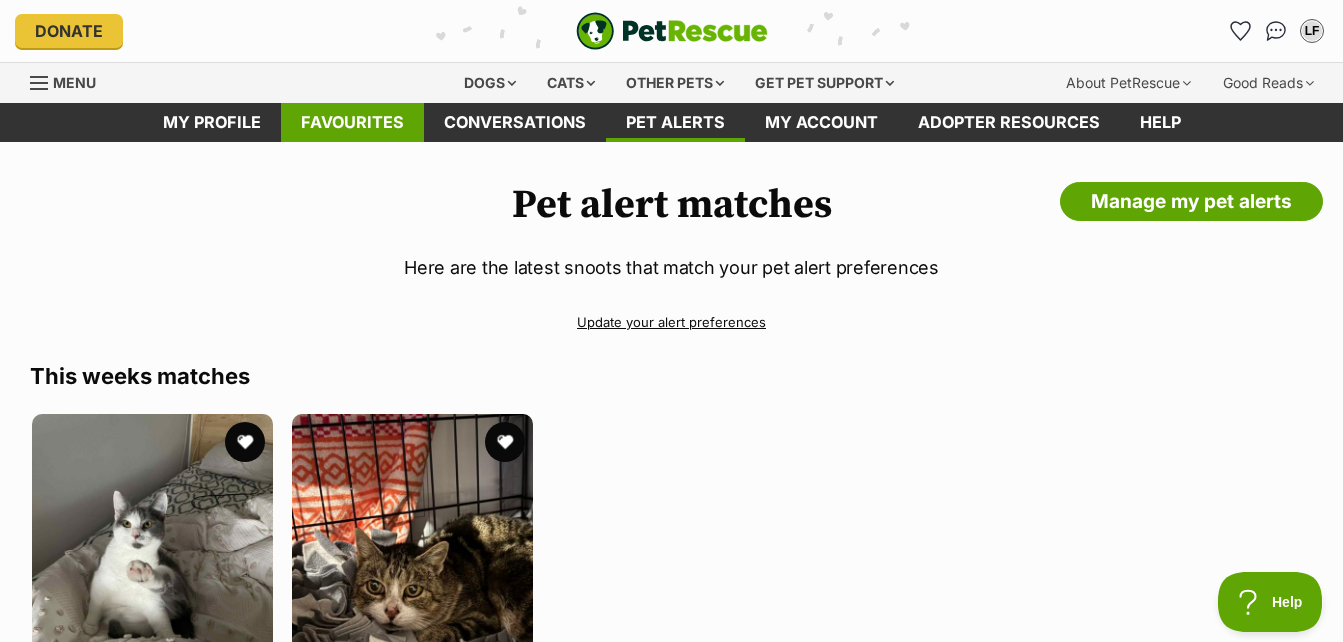 click on "Favourites" at bounding box center [352, 122] 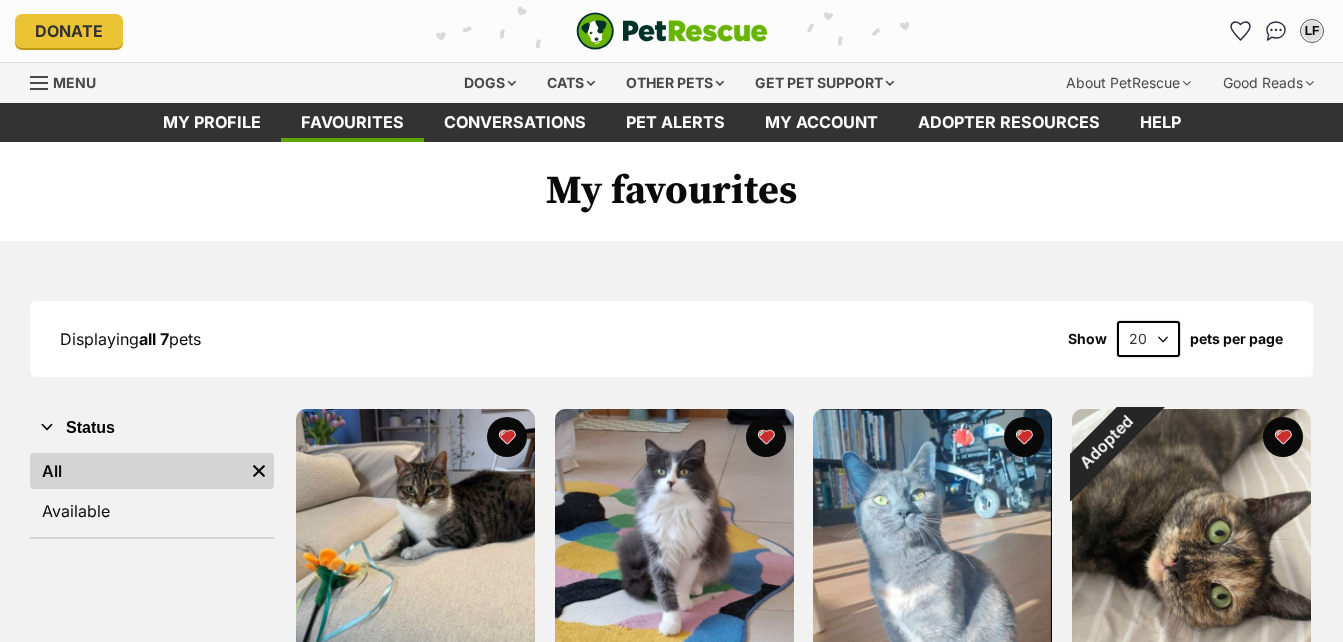 scroll, scrollTop: 0, scrollLeft: 0, axis: both 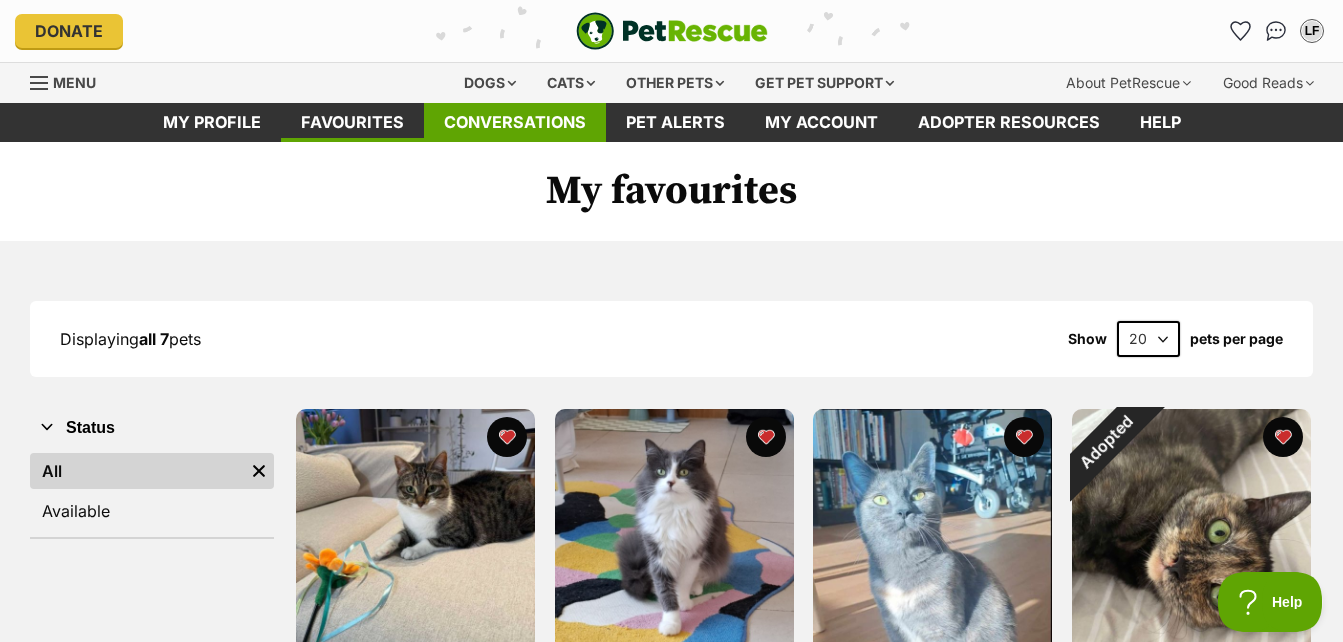 click on "Conversations" at bounding box center [515, 122] 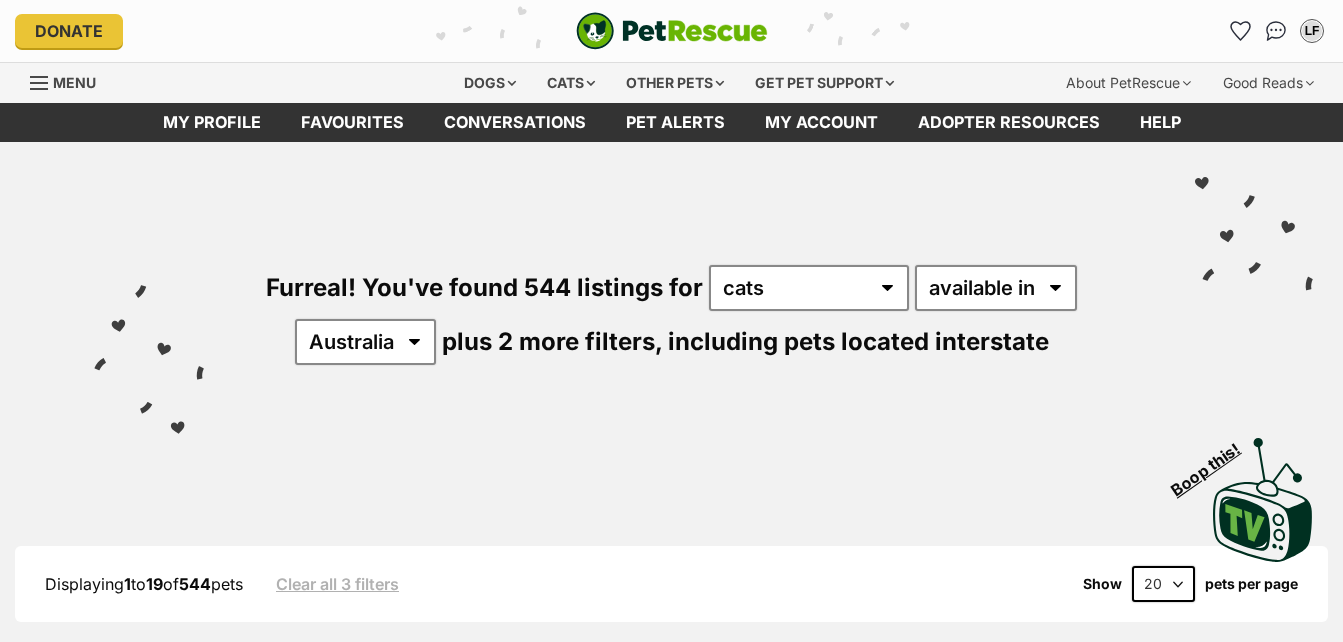 scroll, scrollTop: 0, scrollLeft: 0, axis: both 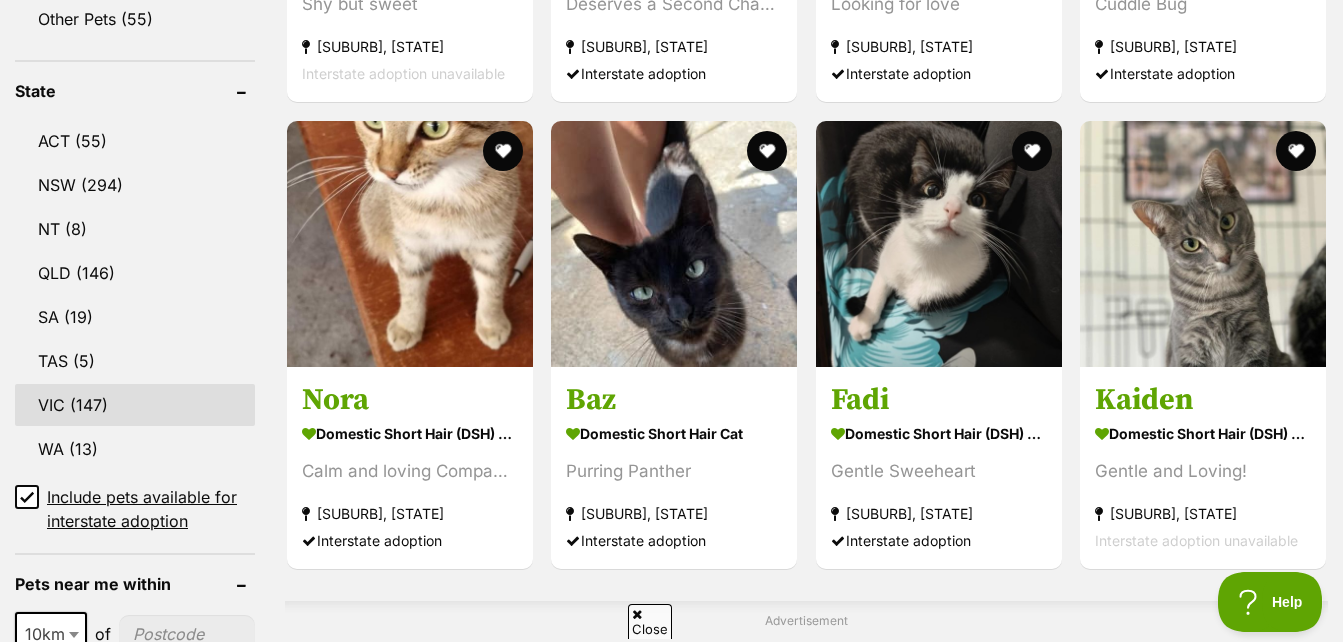 click on "VIC (147)" at bounding box center [135, 405] 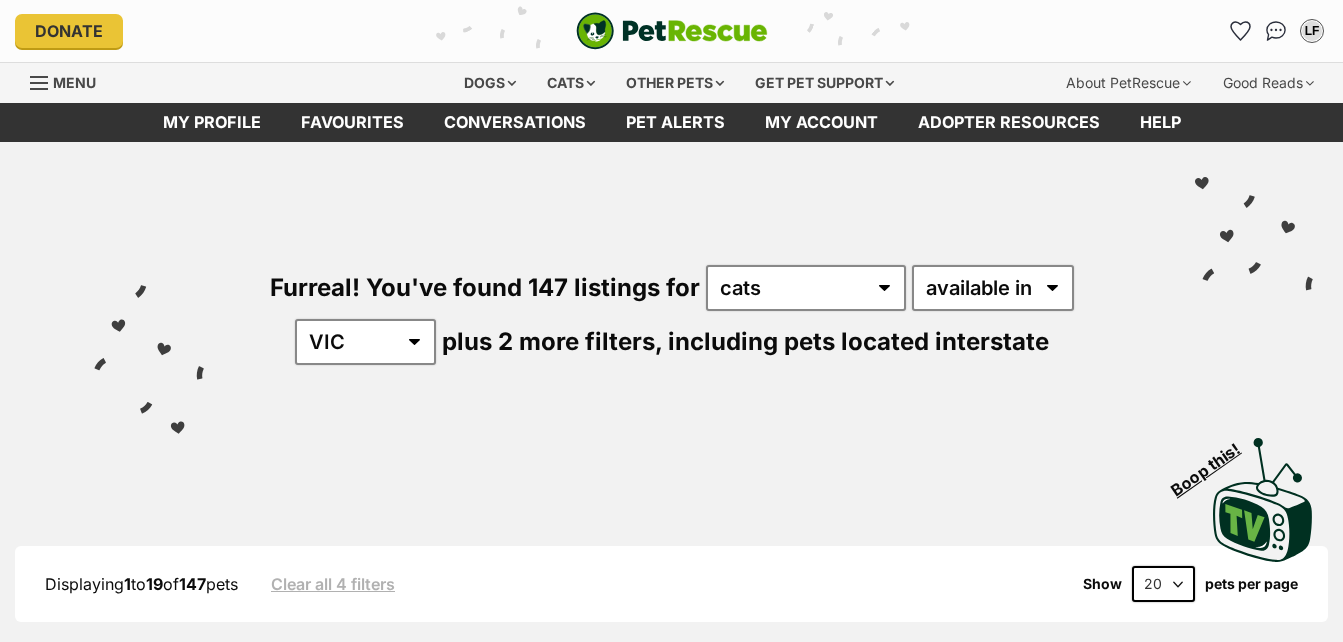 scroll, scrollTop: 0, scrollLeft: 0, axis: both 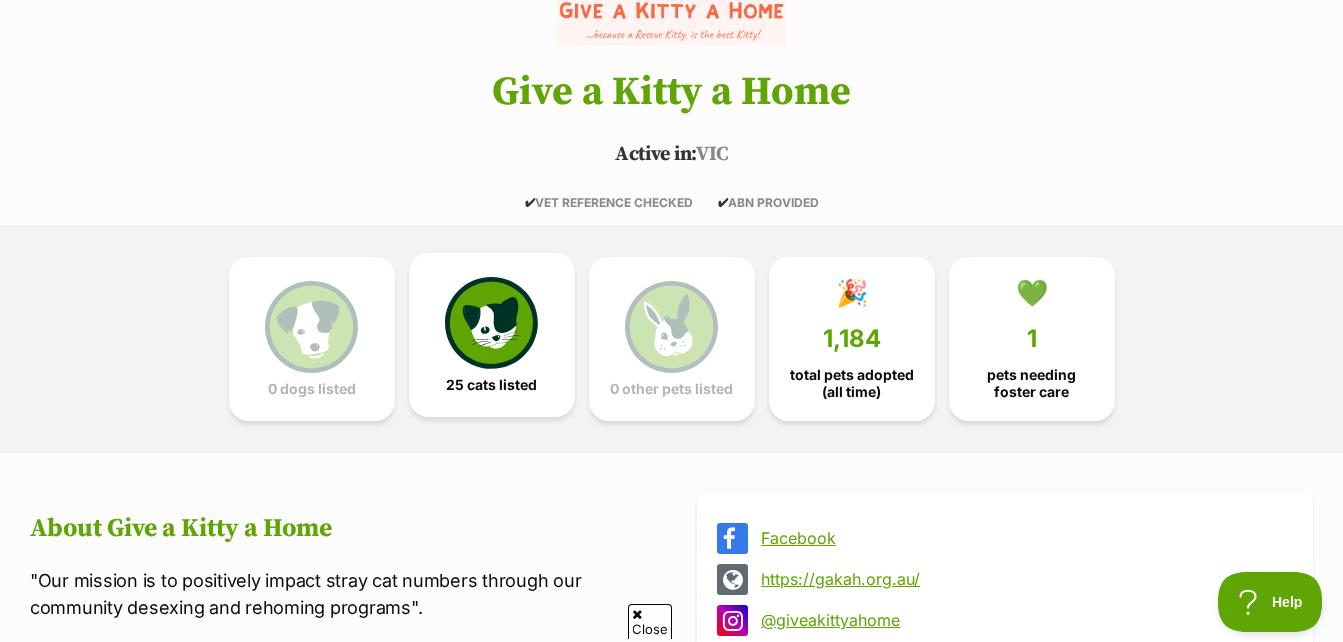 click at bounding box center [491, 323] 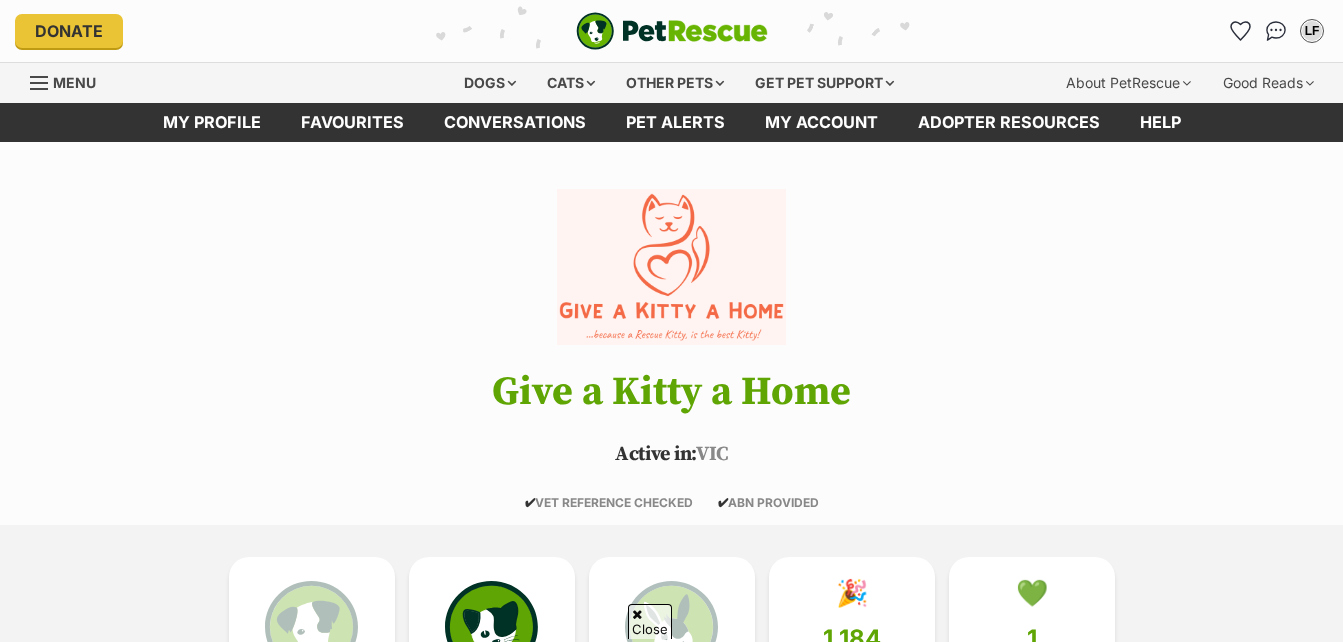 scroll, scrollTop: 1860, scrollLeft: 0, axis: vertical 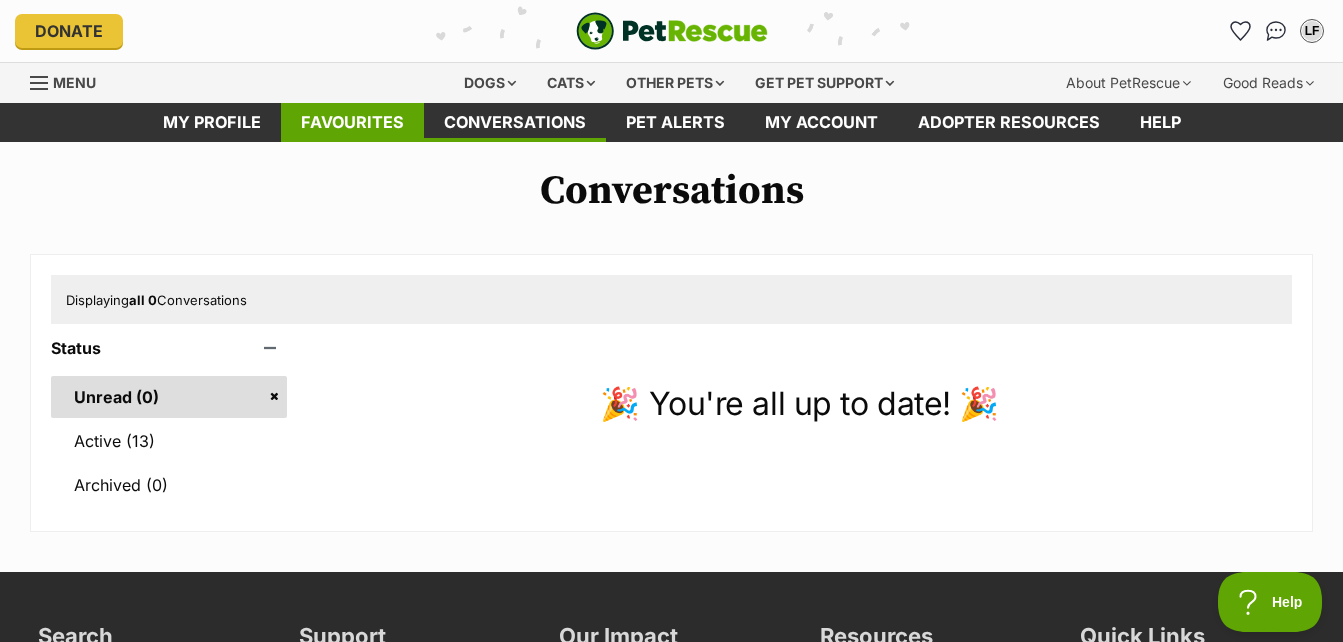click on "Favourites" at bounding box center (352, 122) 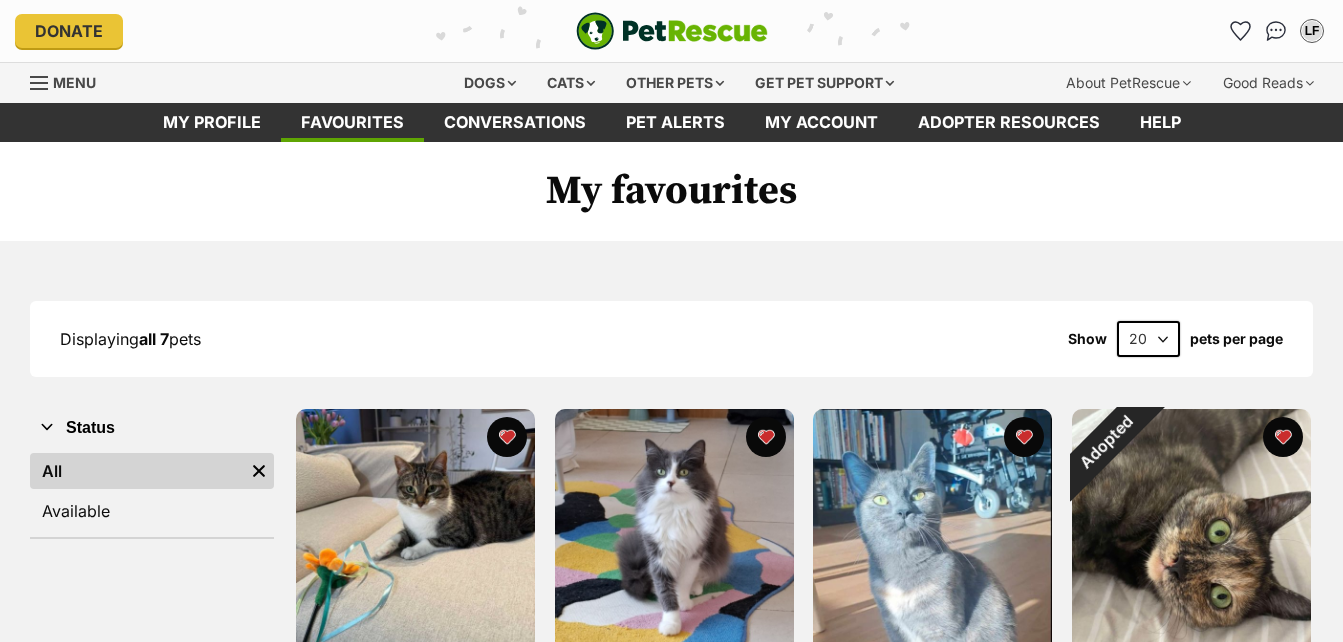 scroll, scrollTop: 0, scrollLeft: 0, axis: both 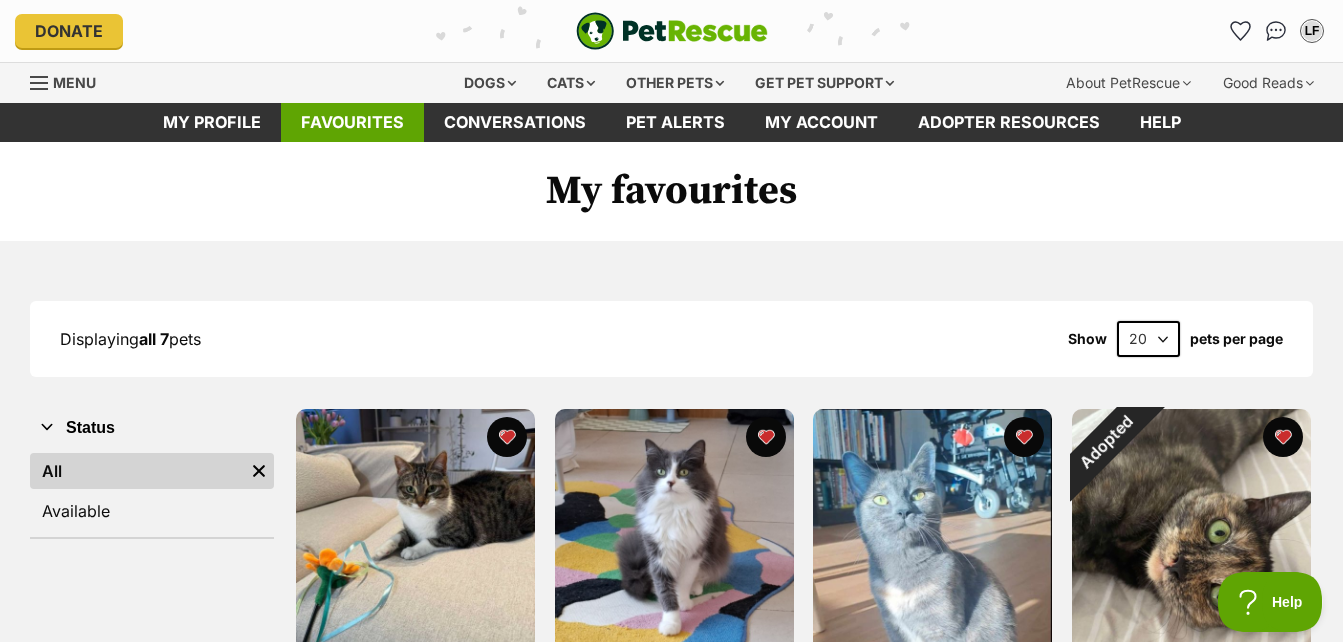 click on "Favourites" at bounding box center (352, 122) 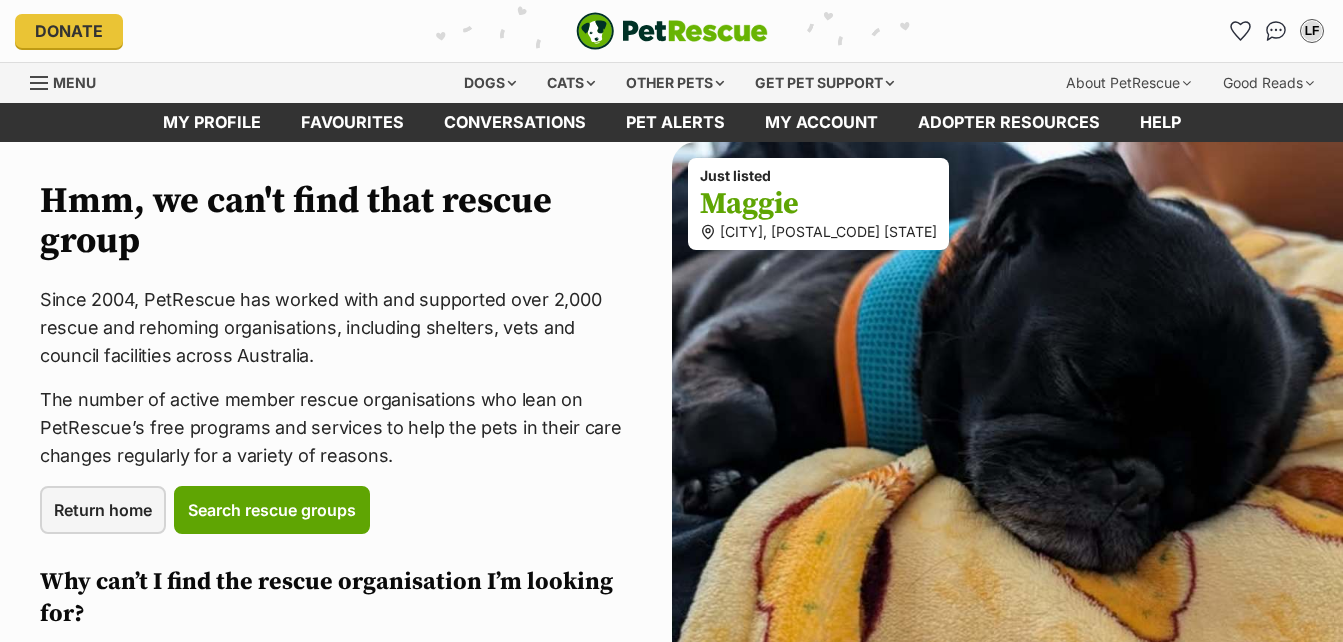 scroll, scrollTop: 0, scrollLeft: 0, axis: both 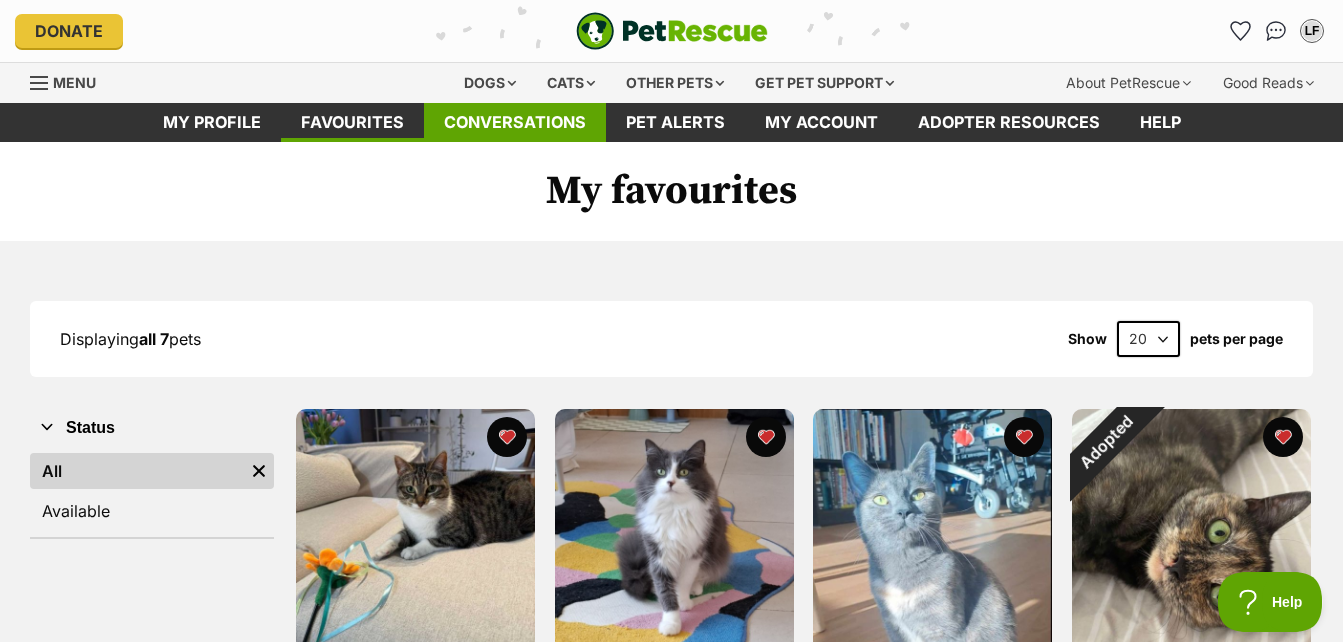 click on "Conversations" at bounding box center [515, 122] 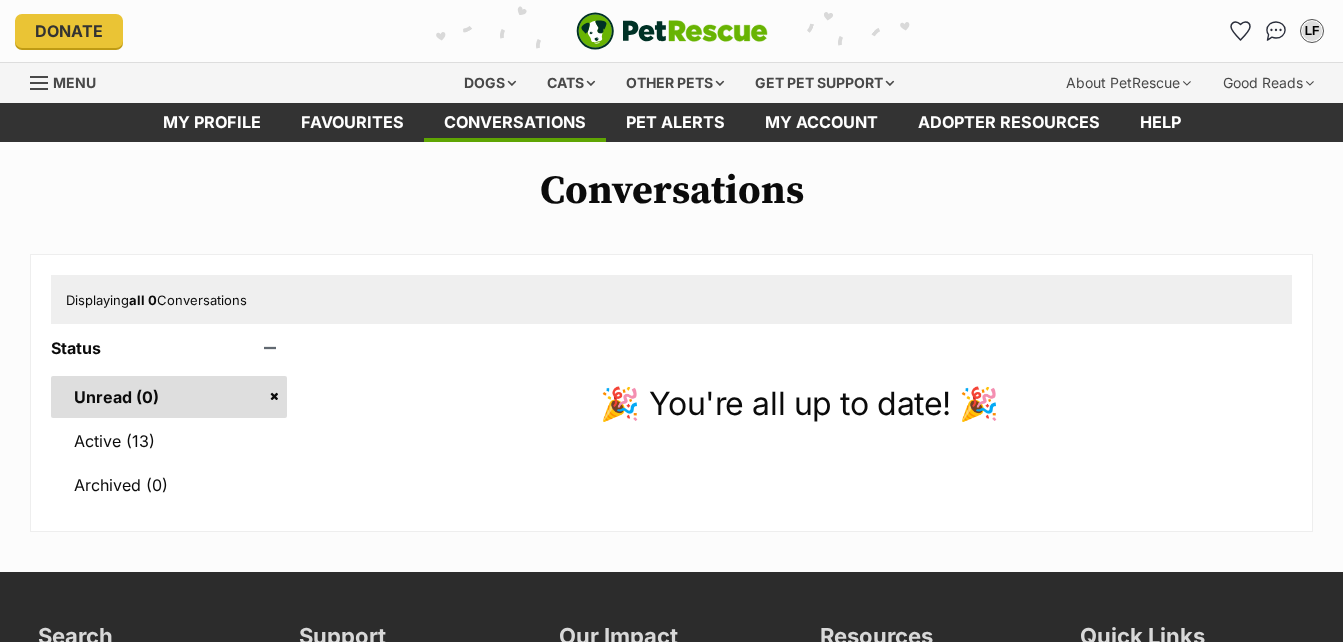 scroll, scrollTop: 0, scrollLeft: 0, axis: both 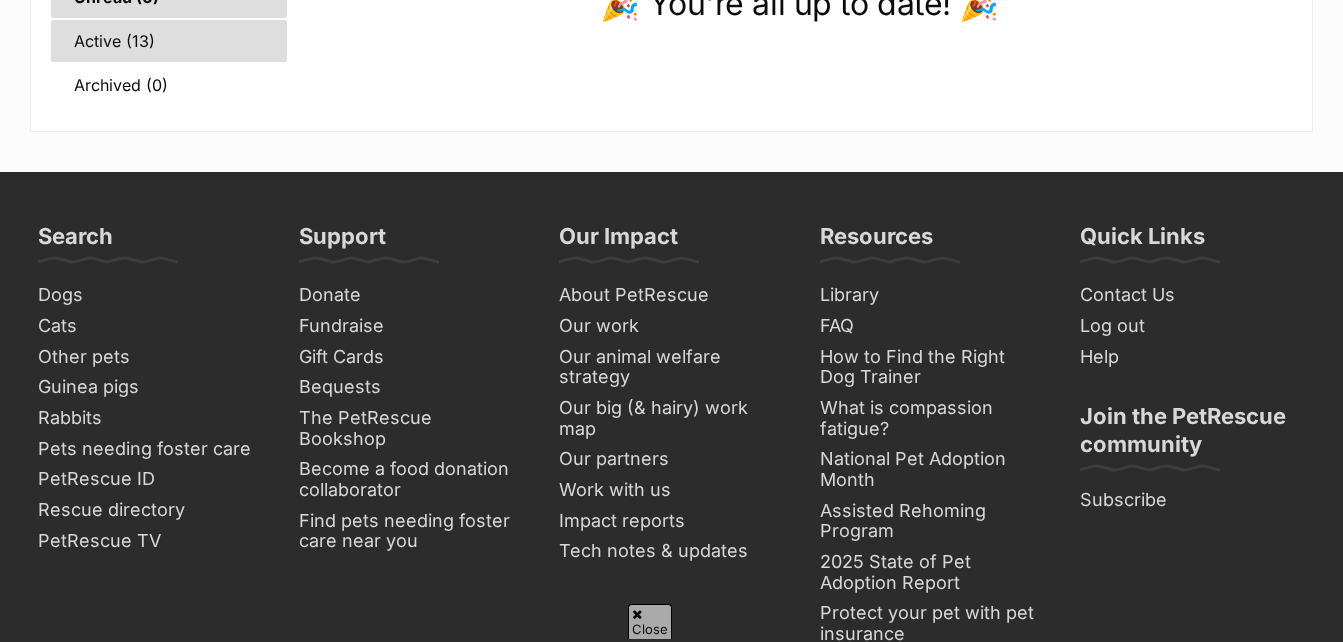 click on "Active (13)" at bounding box center [169, 41] 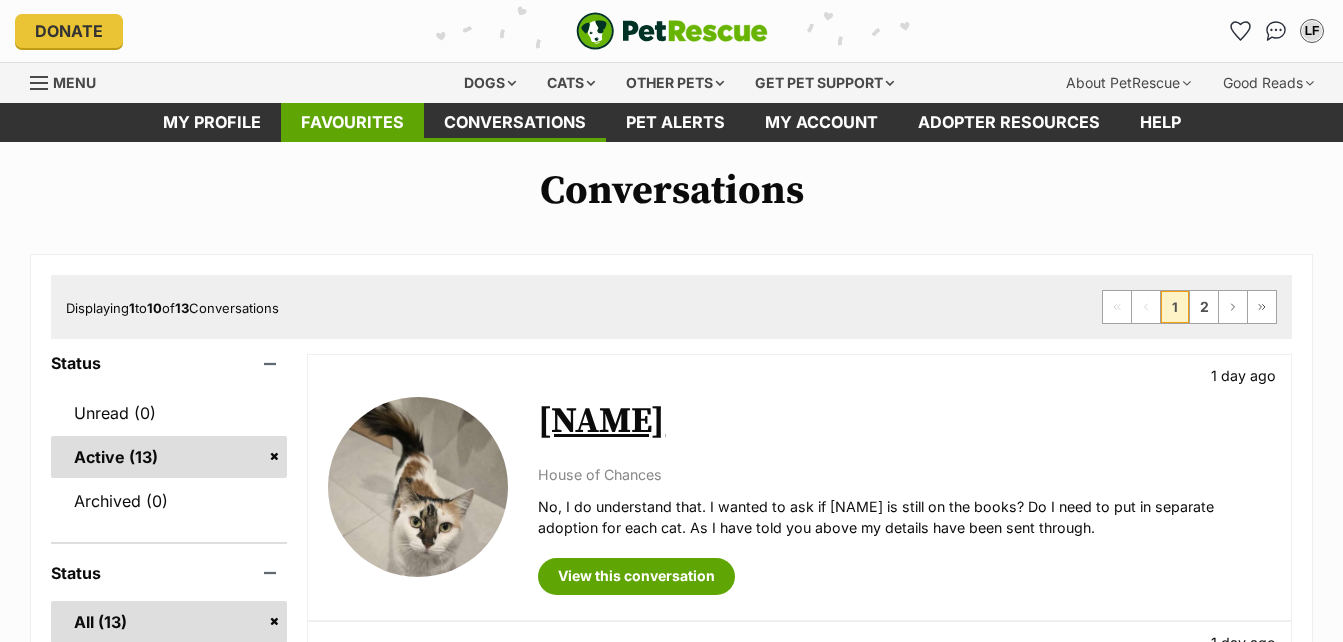 scroll, scrollTop: 0, scrollLeft: 0, axis: both 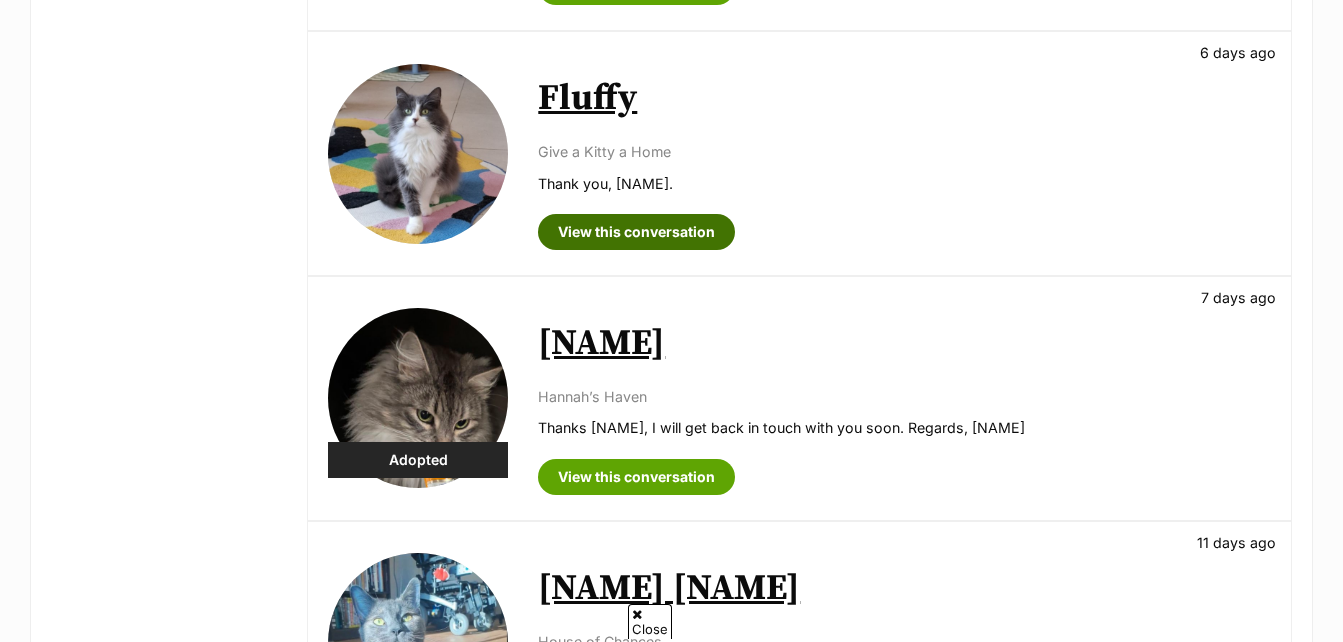 click on "View this conversation" at bounding box center [636, 232] 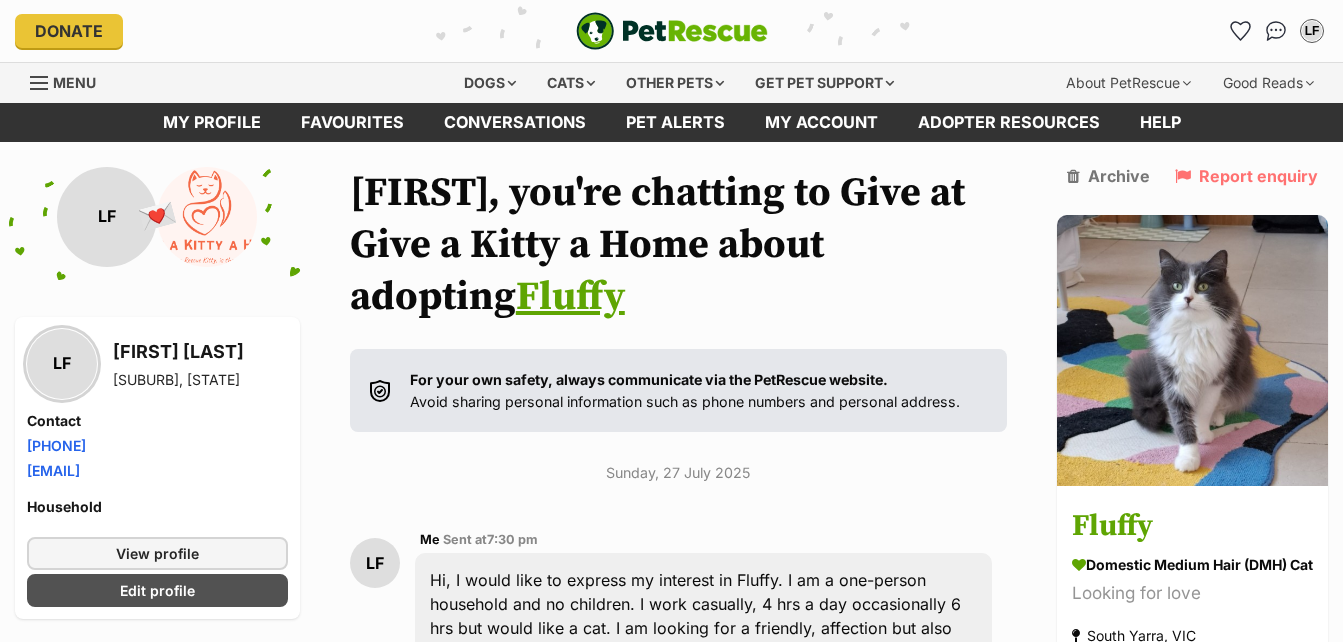 scroll, scrollTop: 0, scrollLeft: 0, axis: both 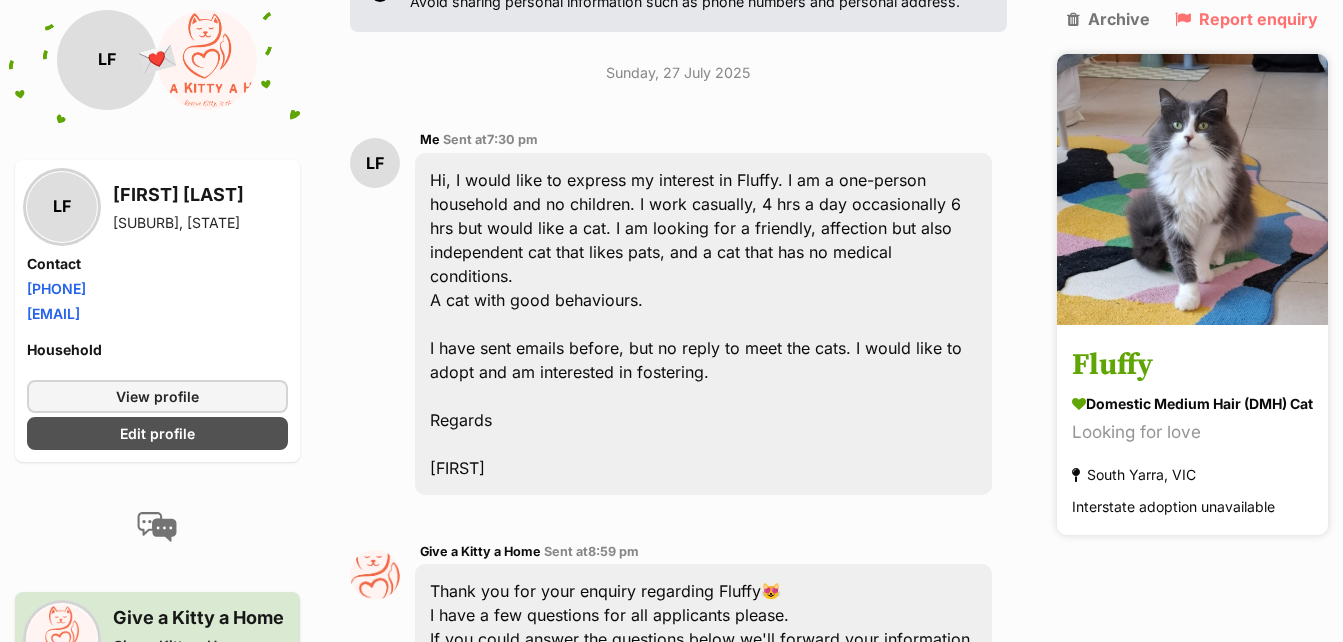 click on "Fluffy" at bounding box center (1192, 366) 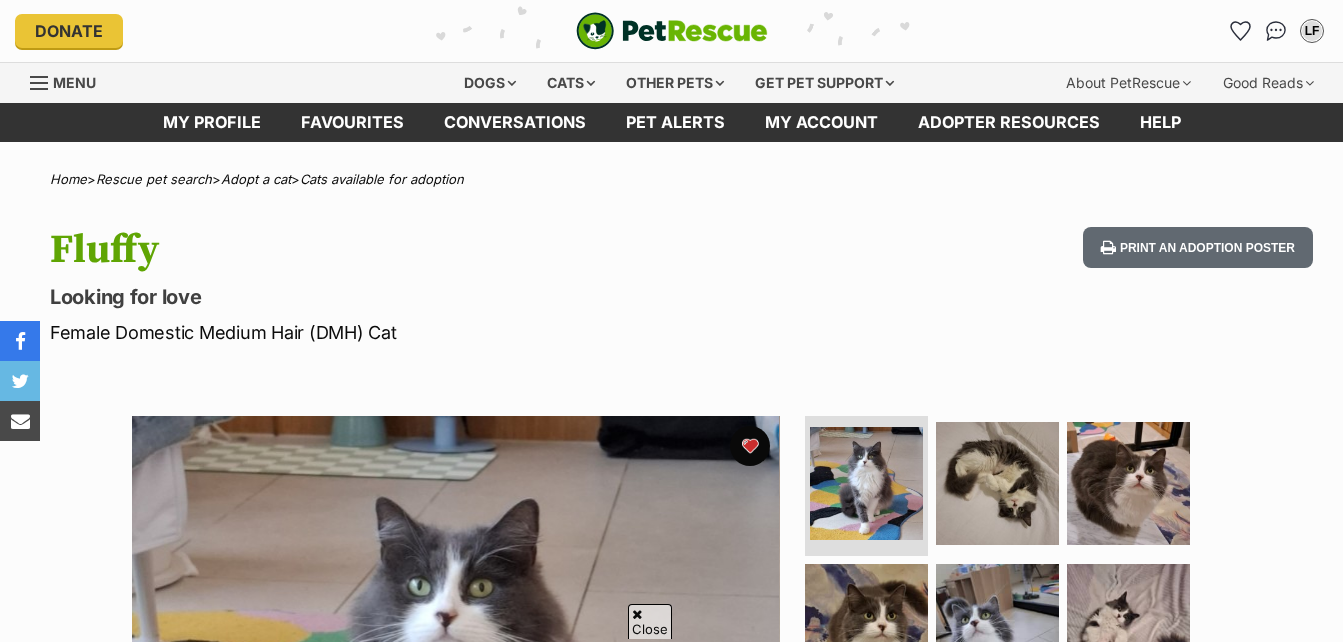 scroll, scrollTop: 416, scrollLeft: 0, axis: vertical 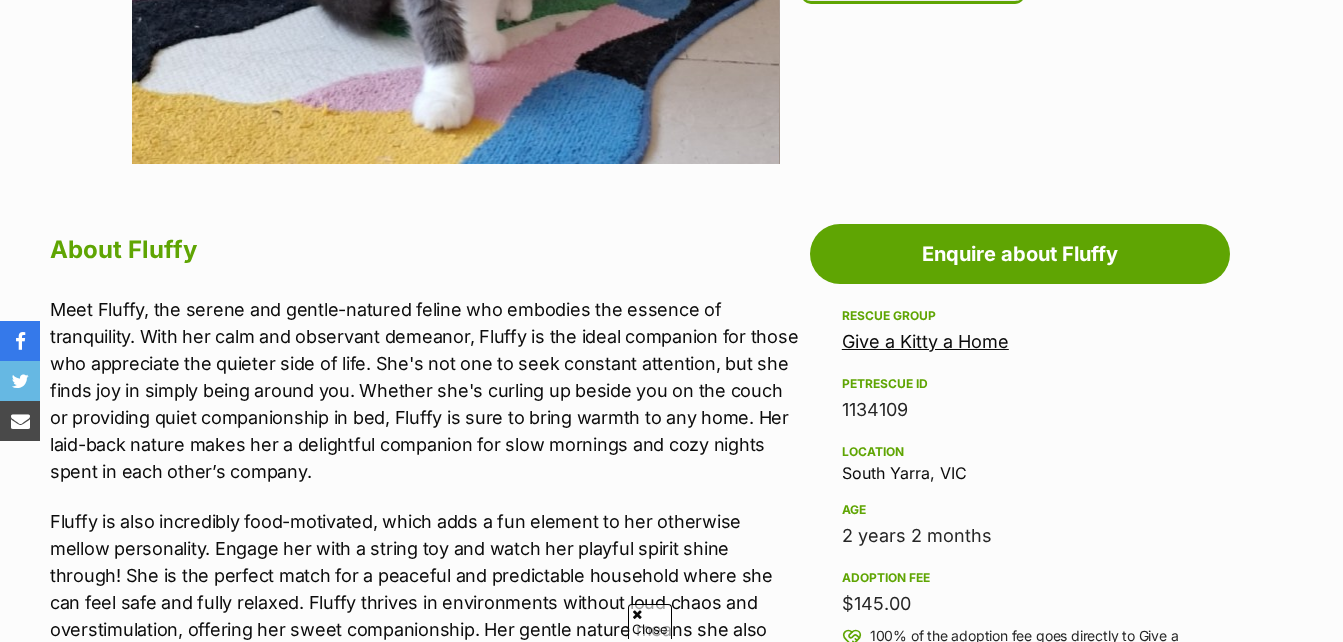 click on "Give a Kitty a Home" at bounding box center [925, 341] 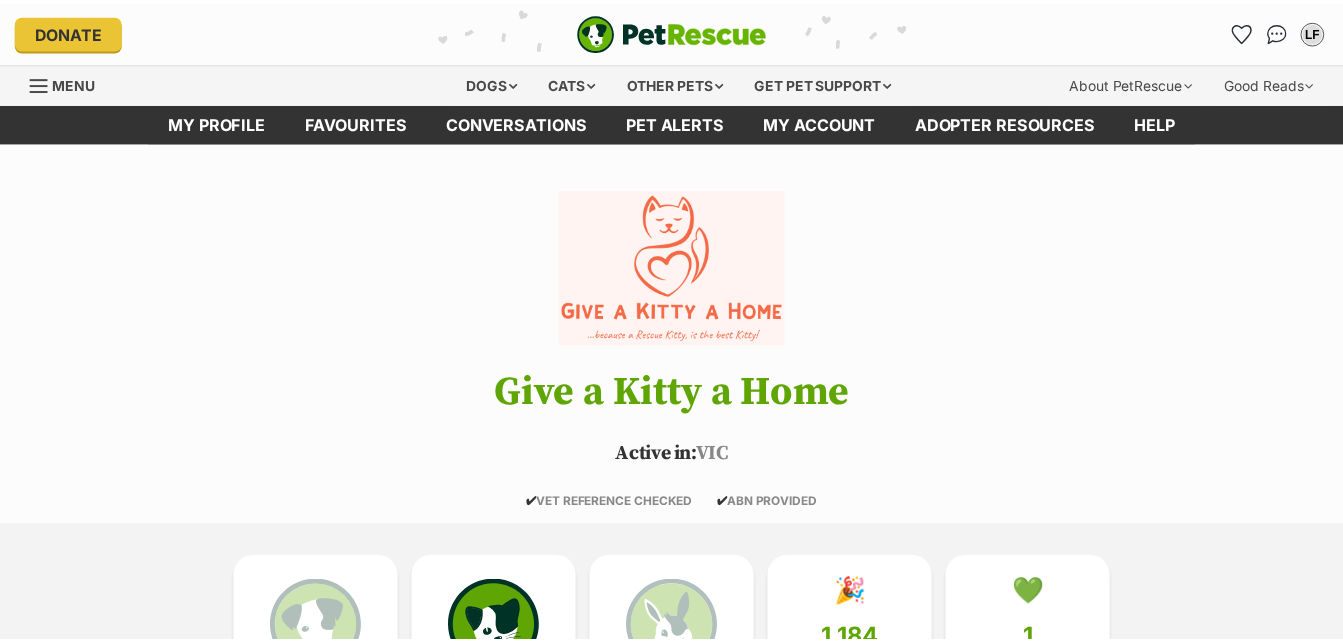scroll, scrollTop: 0, scrollLeft: 0, axis: both 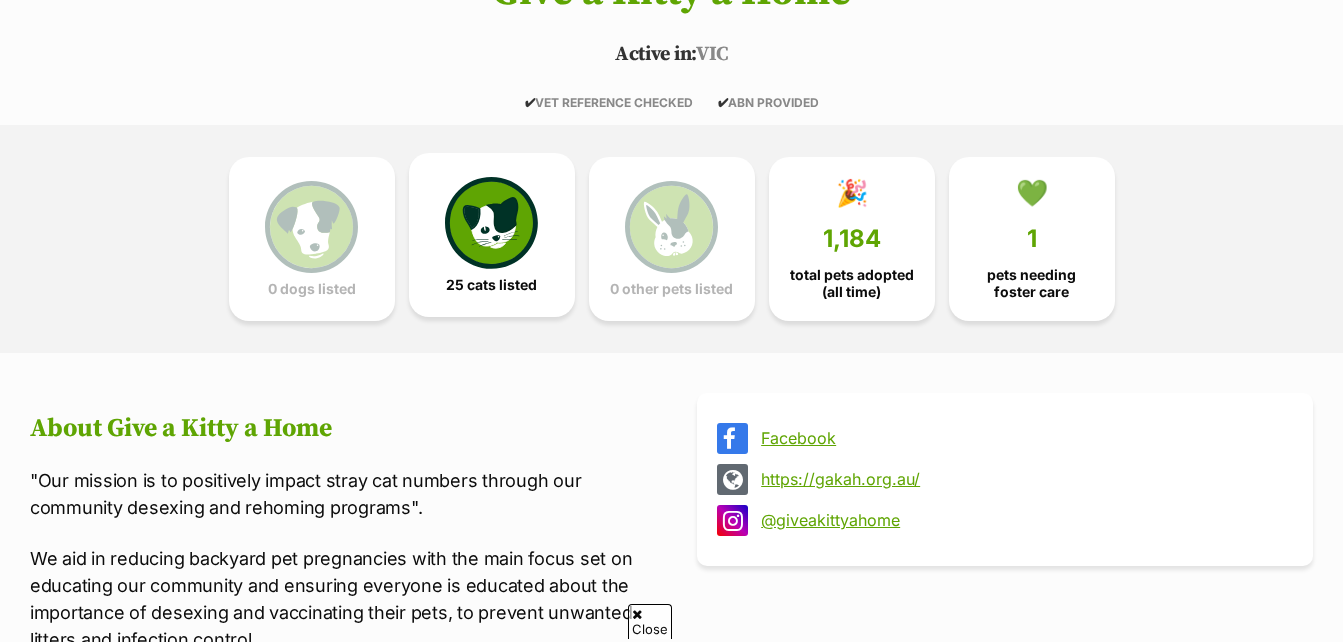click at bounding box center [491, 223] 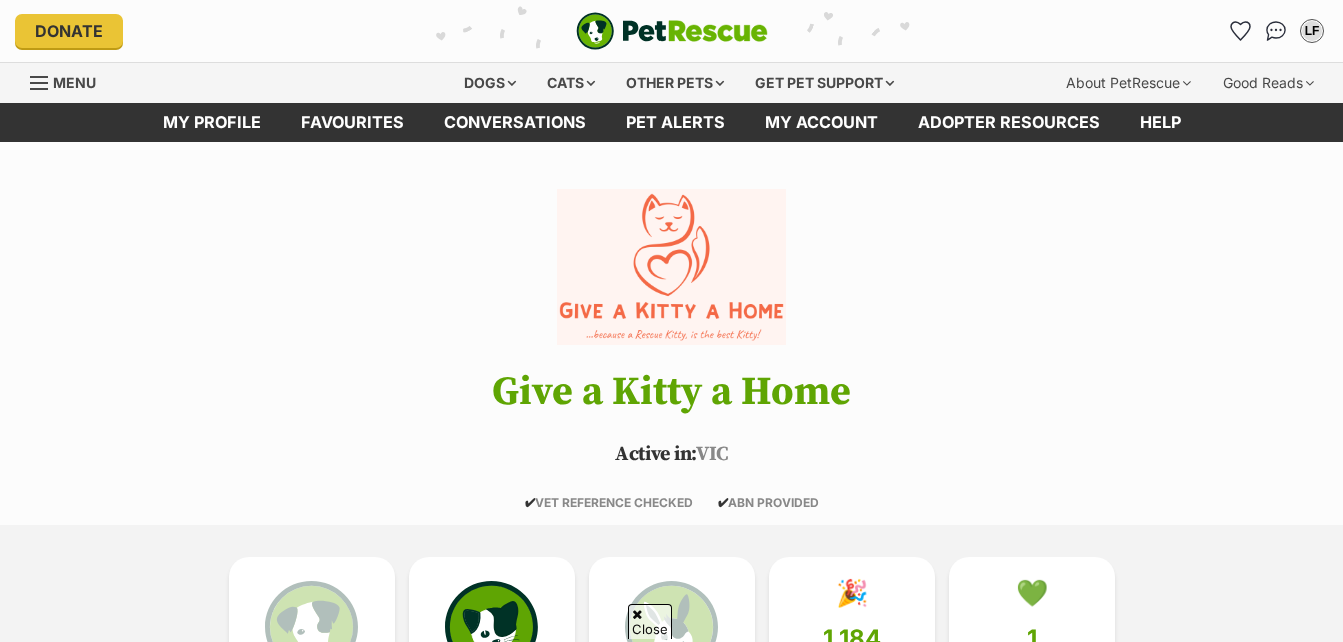 scroll, scrollTop: 1667, scrollLeft: 0, axis: vertical 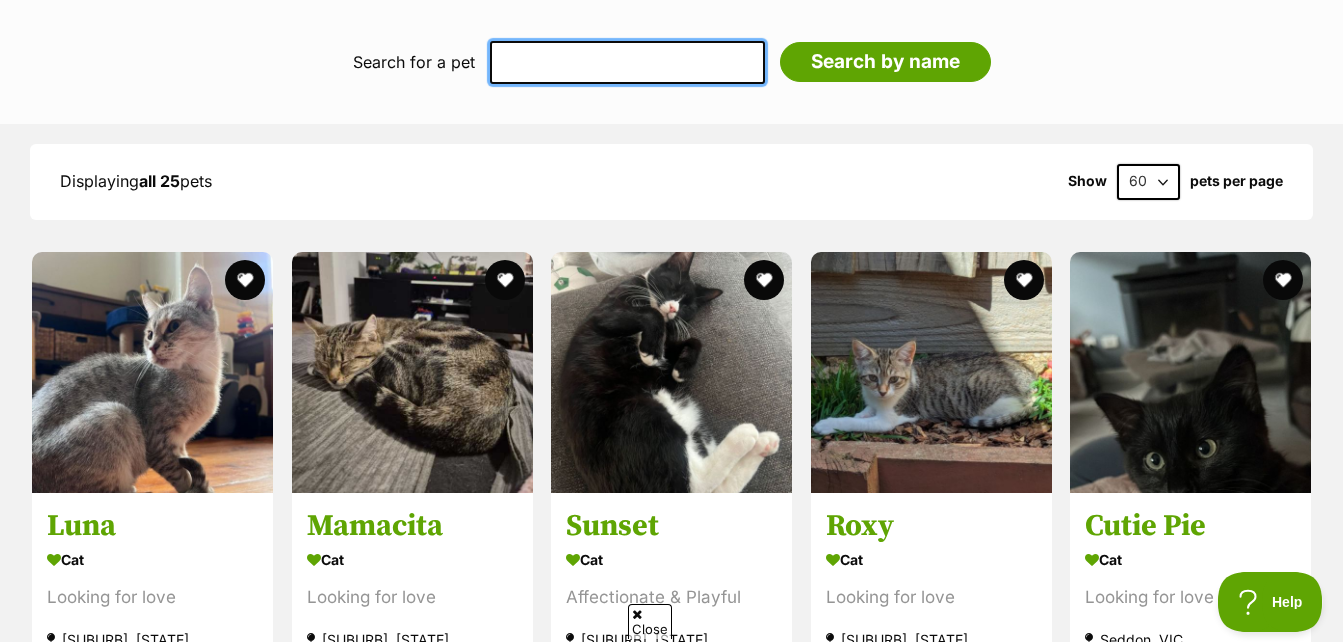 click at bounding box center (627, 62) 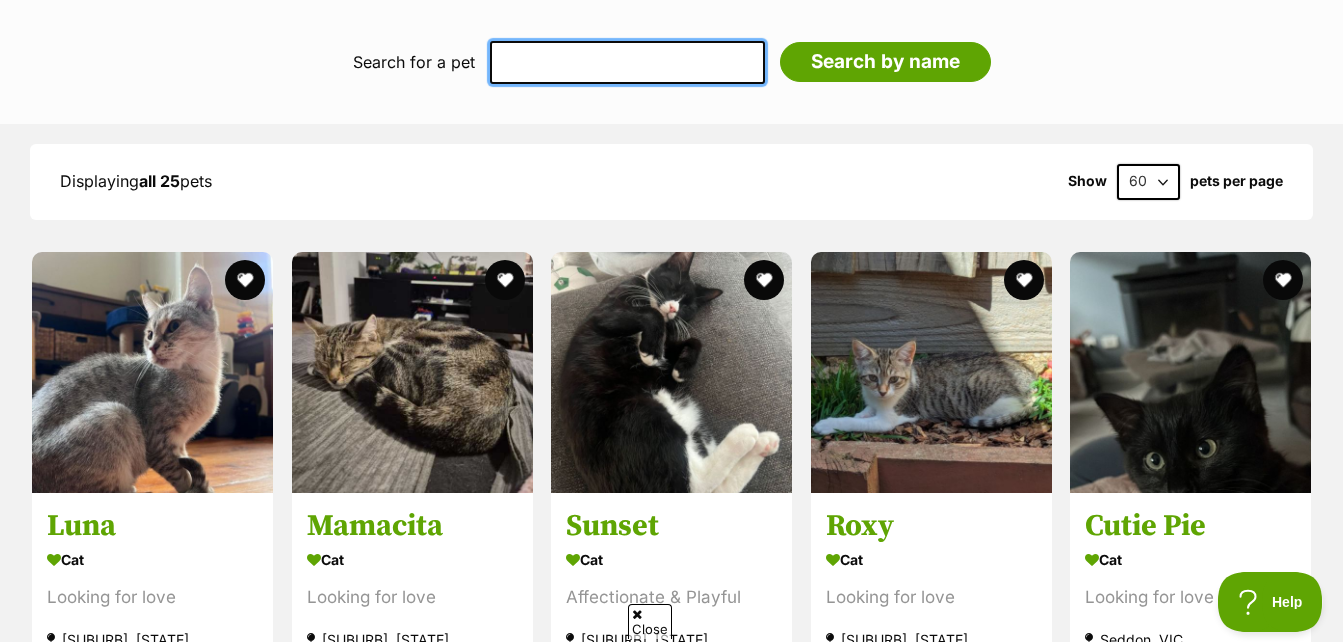 type on "f" 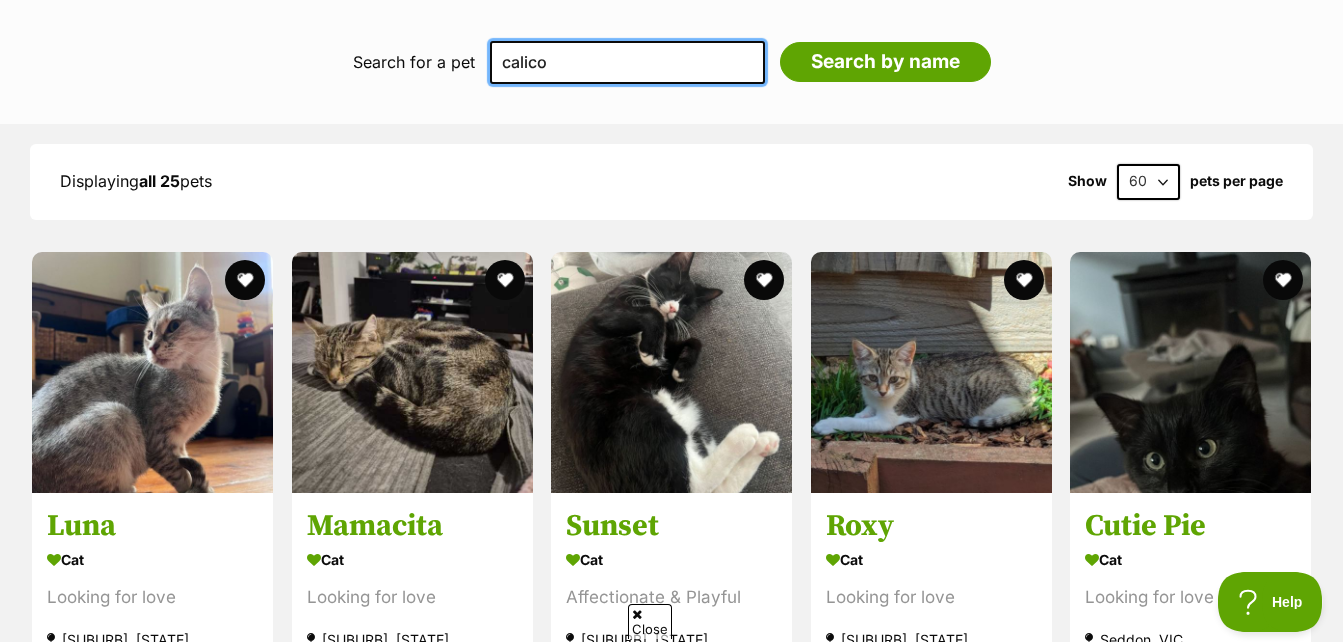 type on "calico" 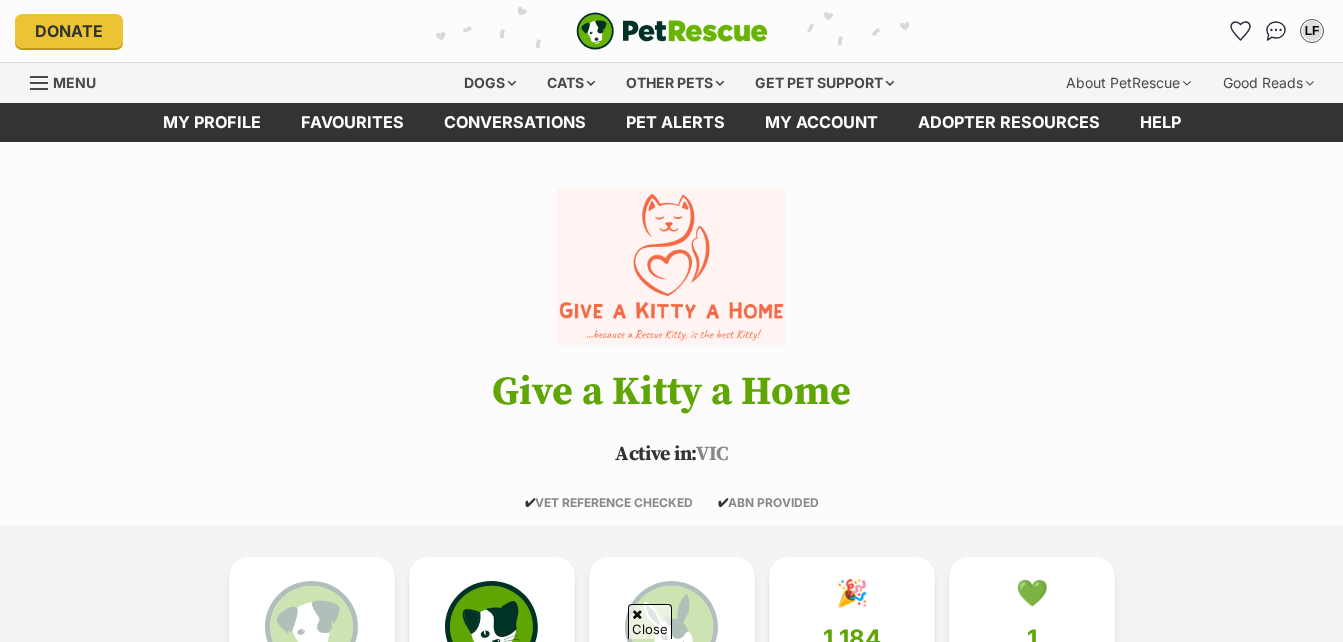 scroll, scrollTop: 1972, scrollLeft: 0, axis: vertical 